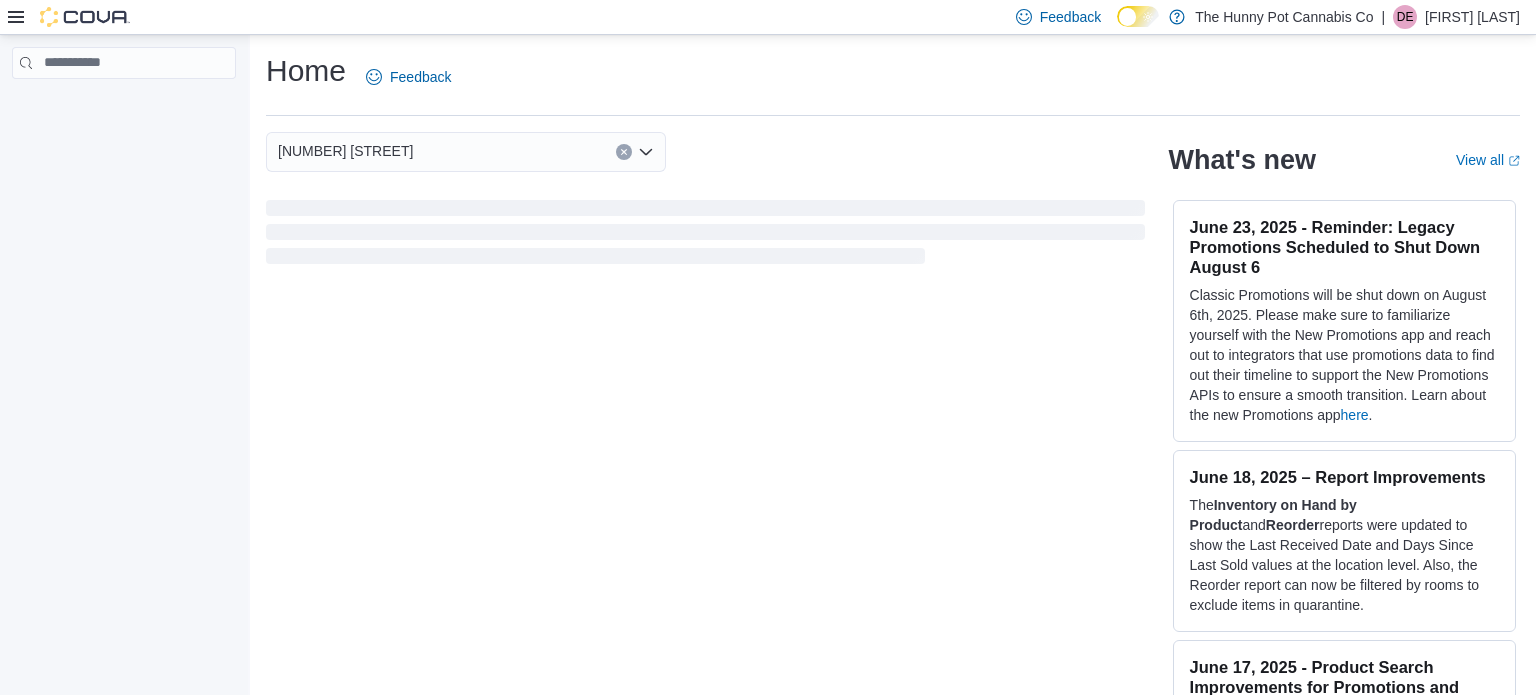 scroll, scrollTop: 0, scrollLeft: 0, axis: both 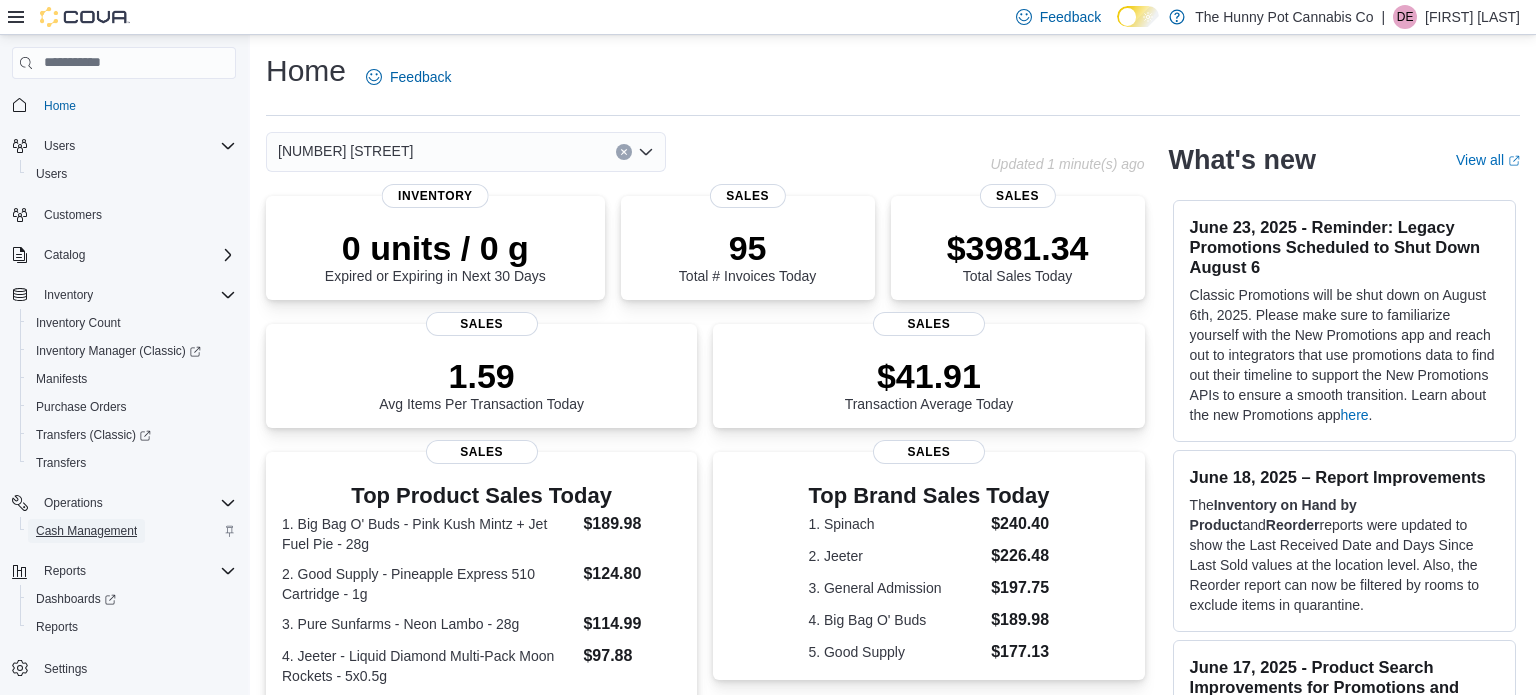click on "Cash Management" at bounding box center (86, 531) 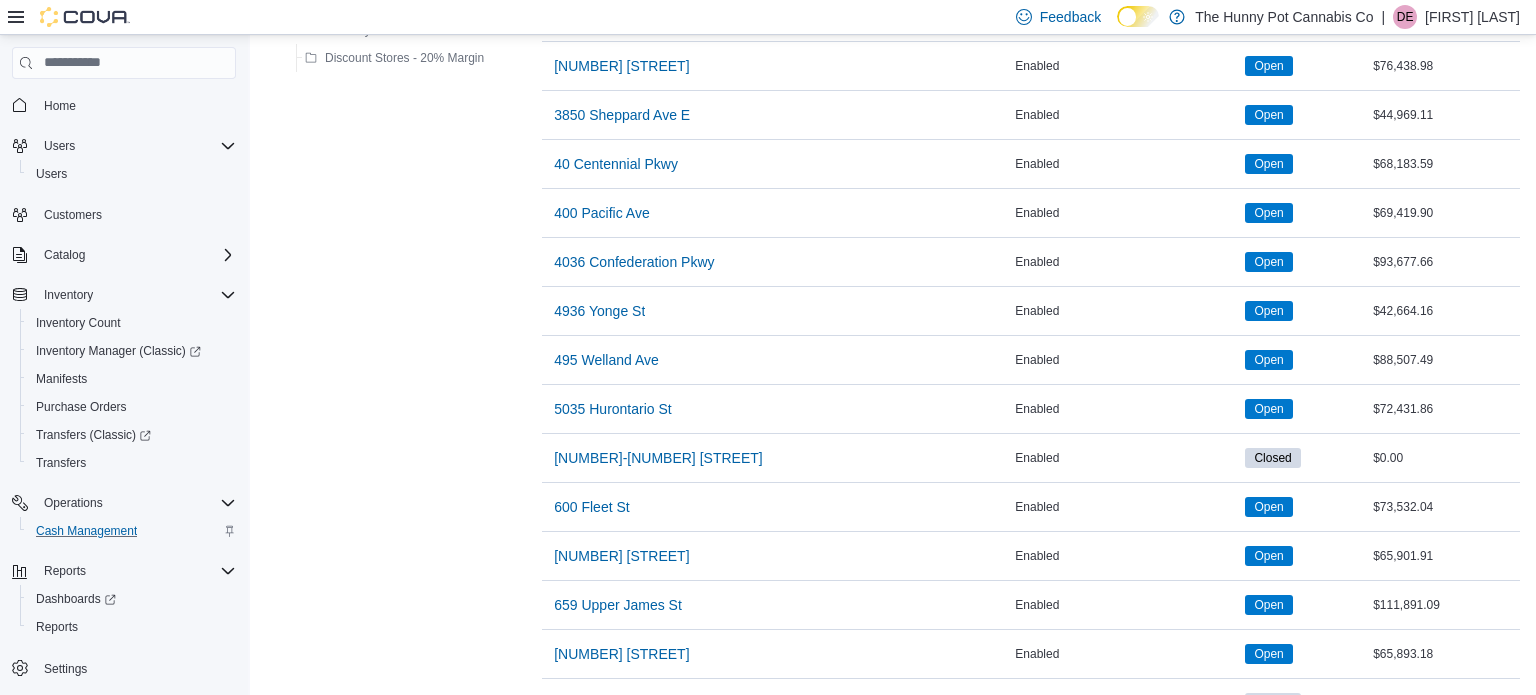 scroll, scrollTop: 1582, scrollLeft: 0, axis: vertical 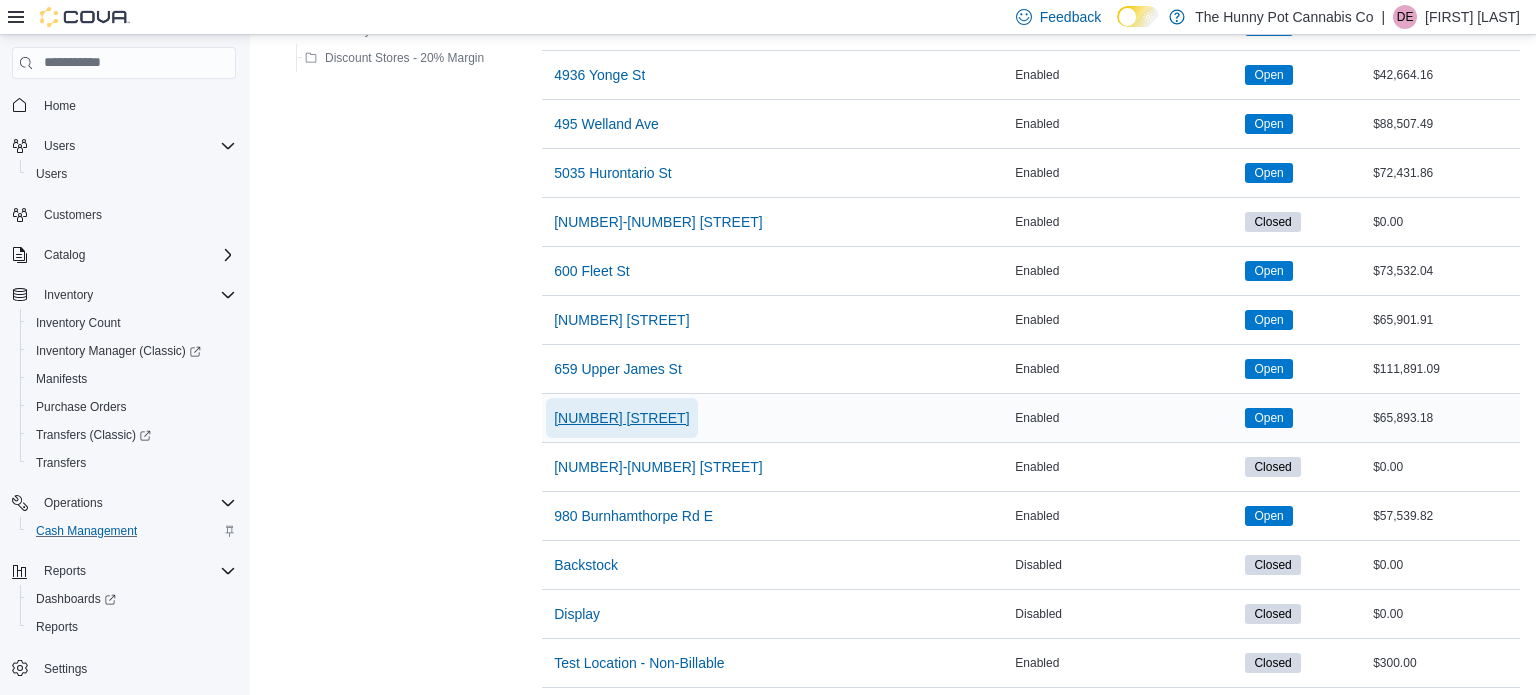 click on "[NUMBER] [STREET]" at bounding box center [621, 418] 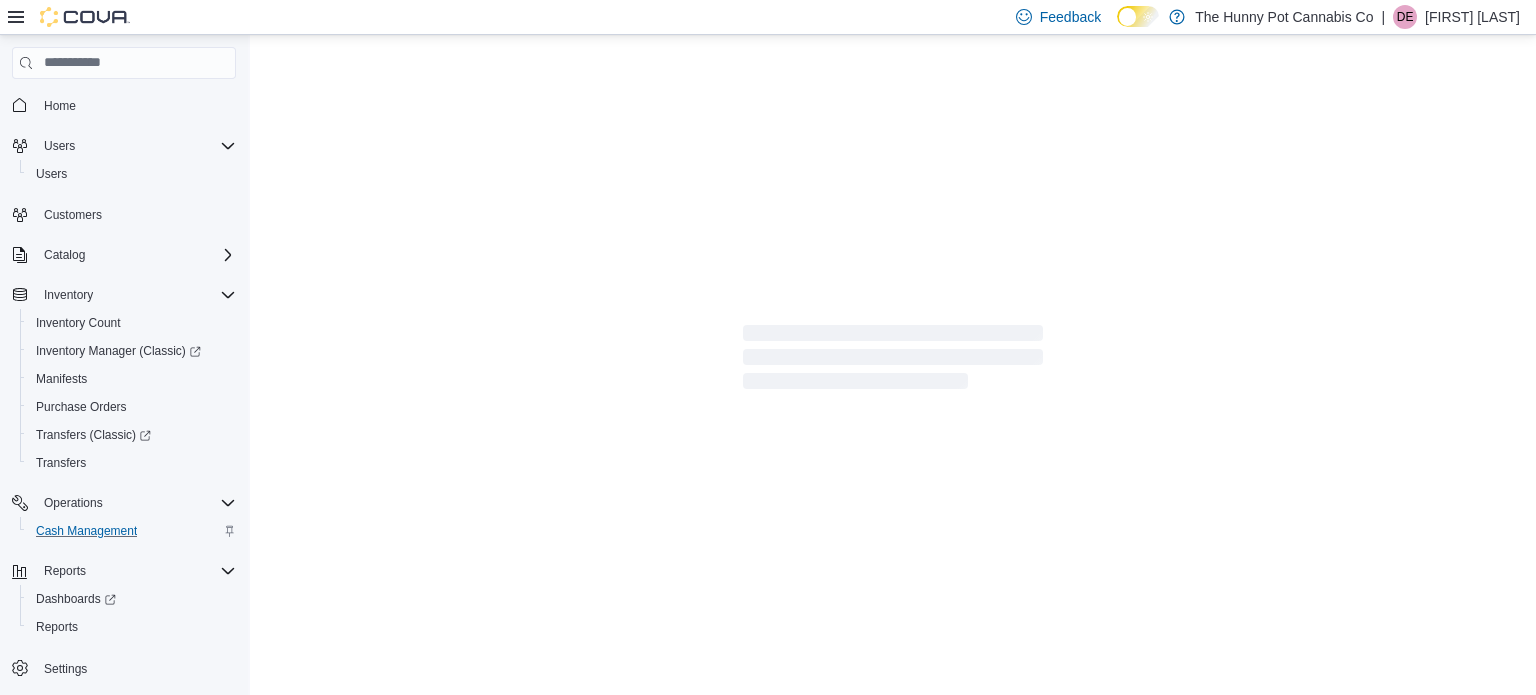 scroll, scrollTop: 0, scrollLeft: 0, axis: both 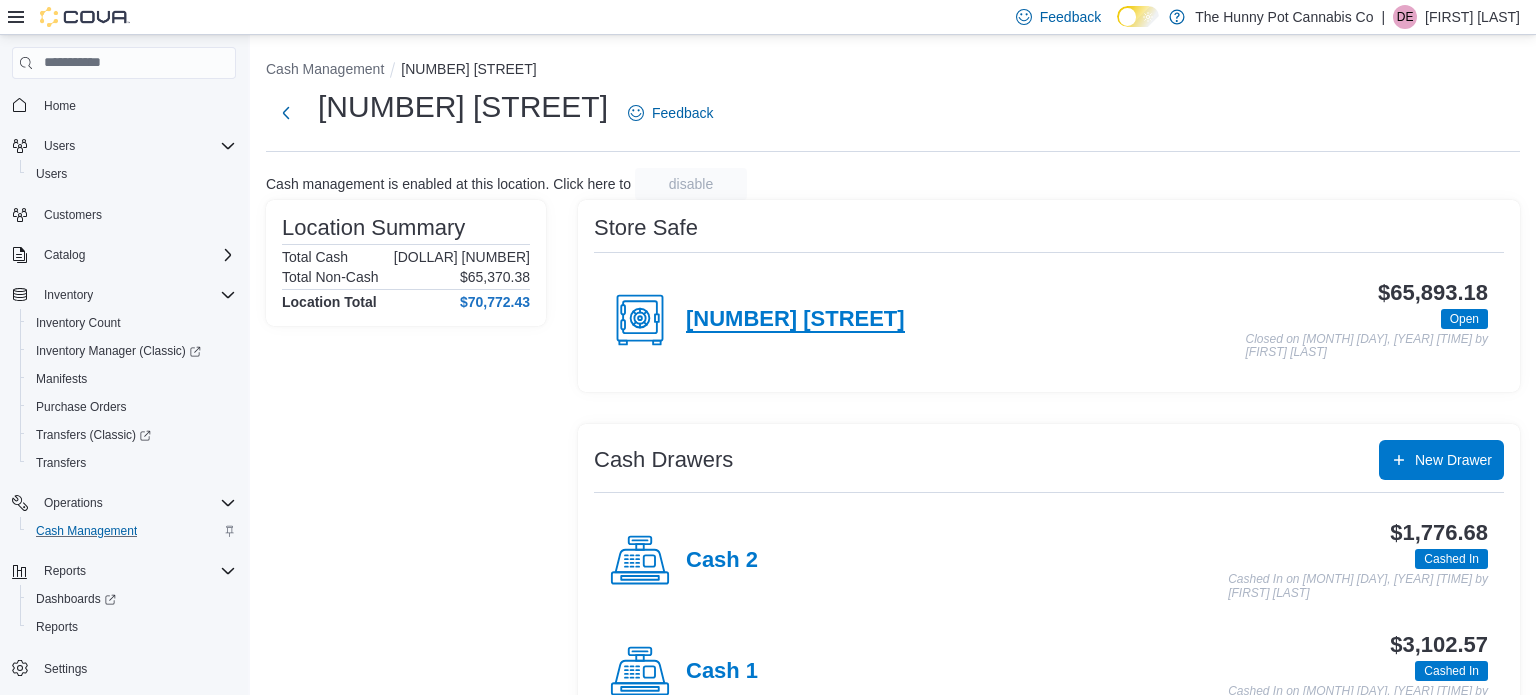 click on "[NUMBER] [STREET]" at bounding box center [795, 320] 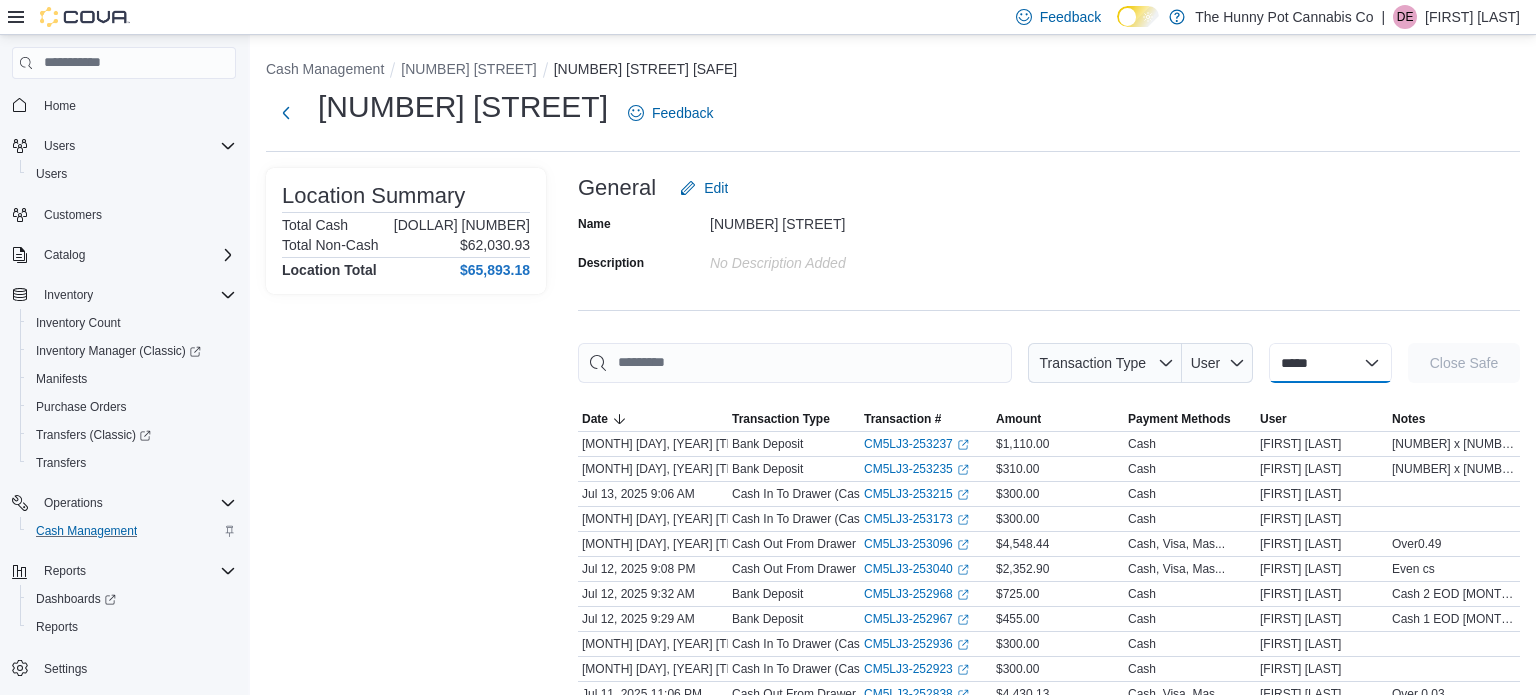 click on "**********" at bounding box center [1330, 363] 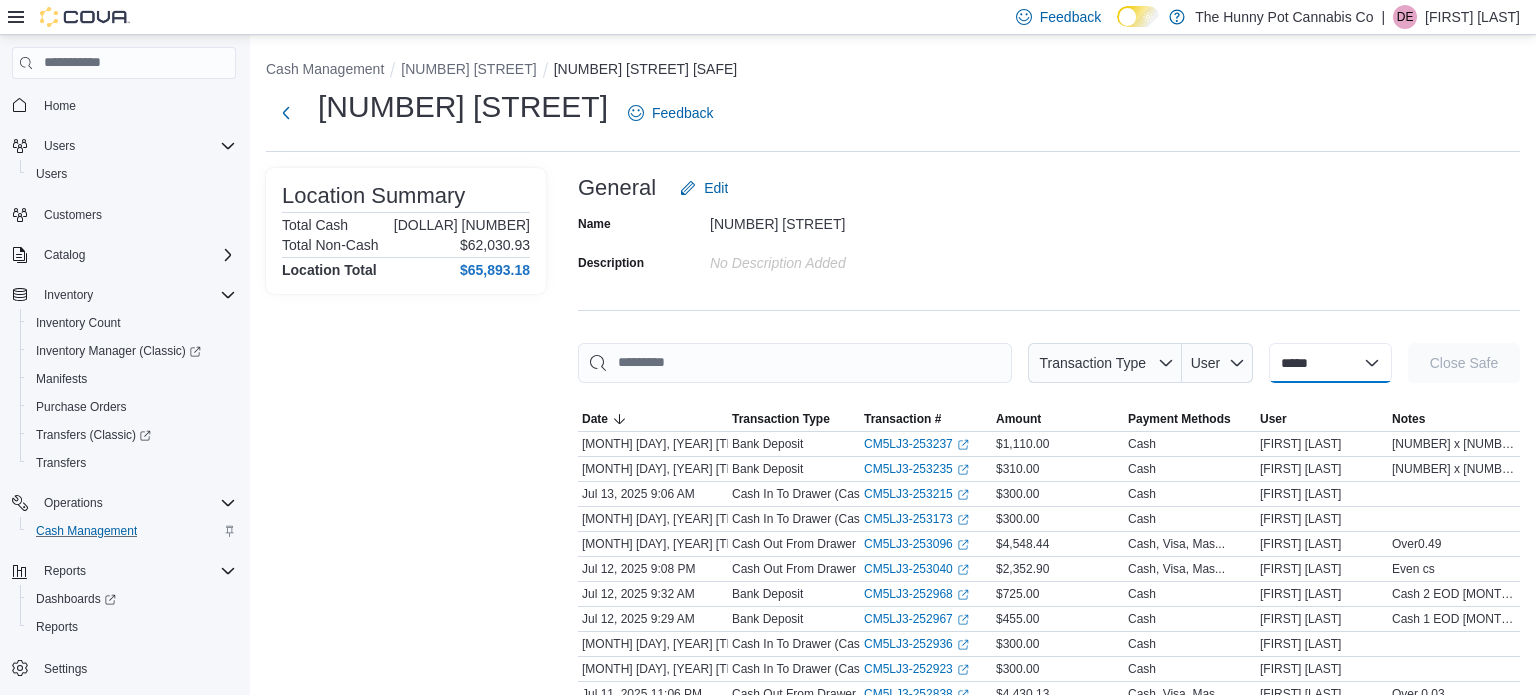 select on "**********" 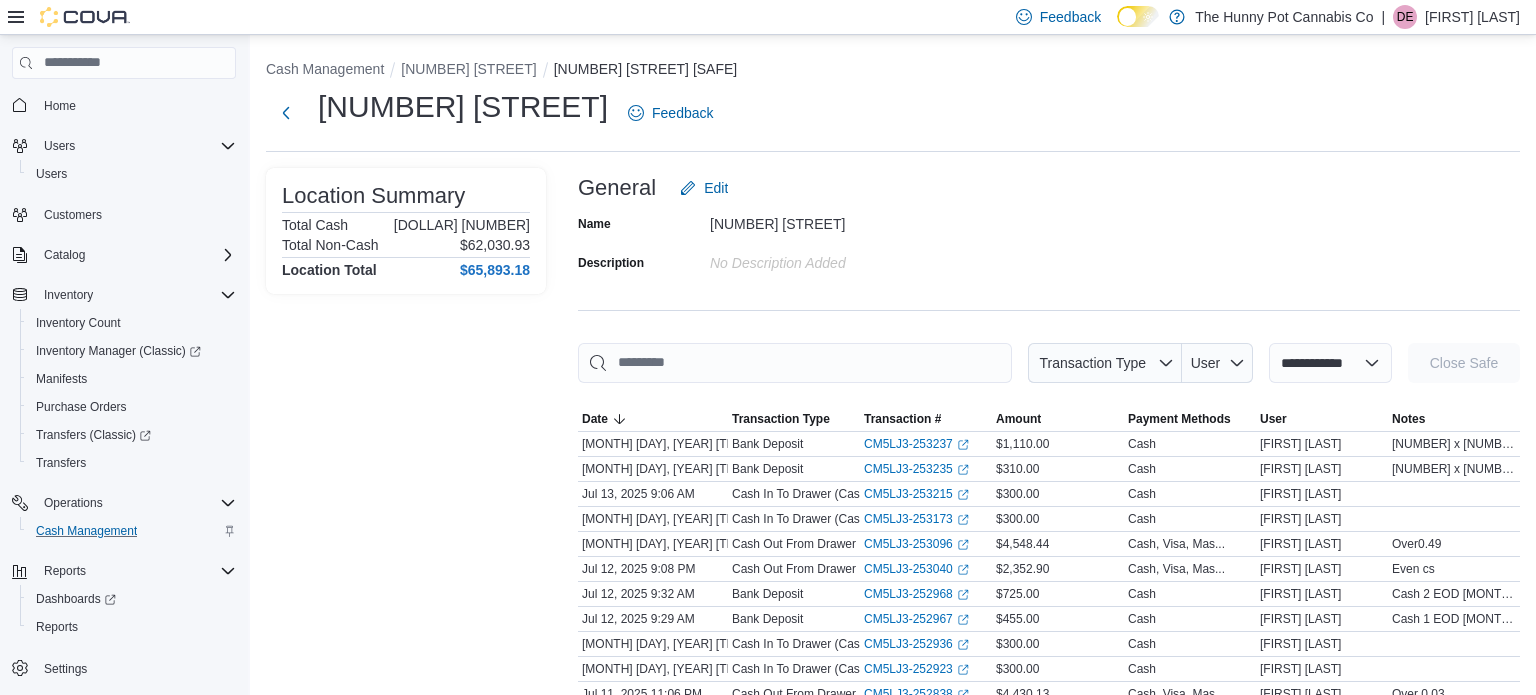 click on "**********" at bounding box center (1330, 363) 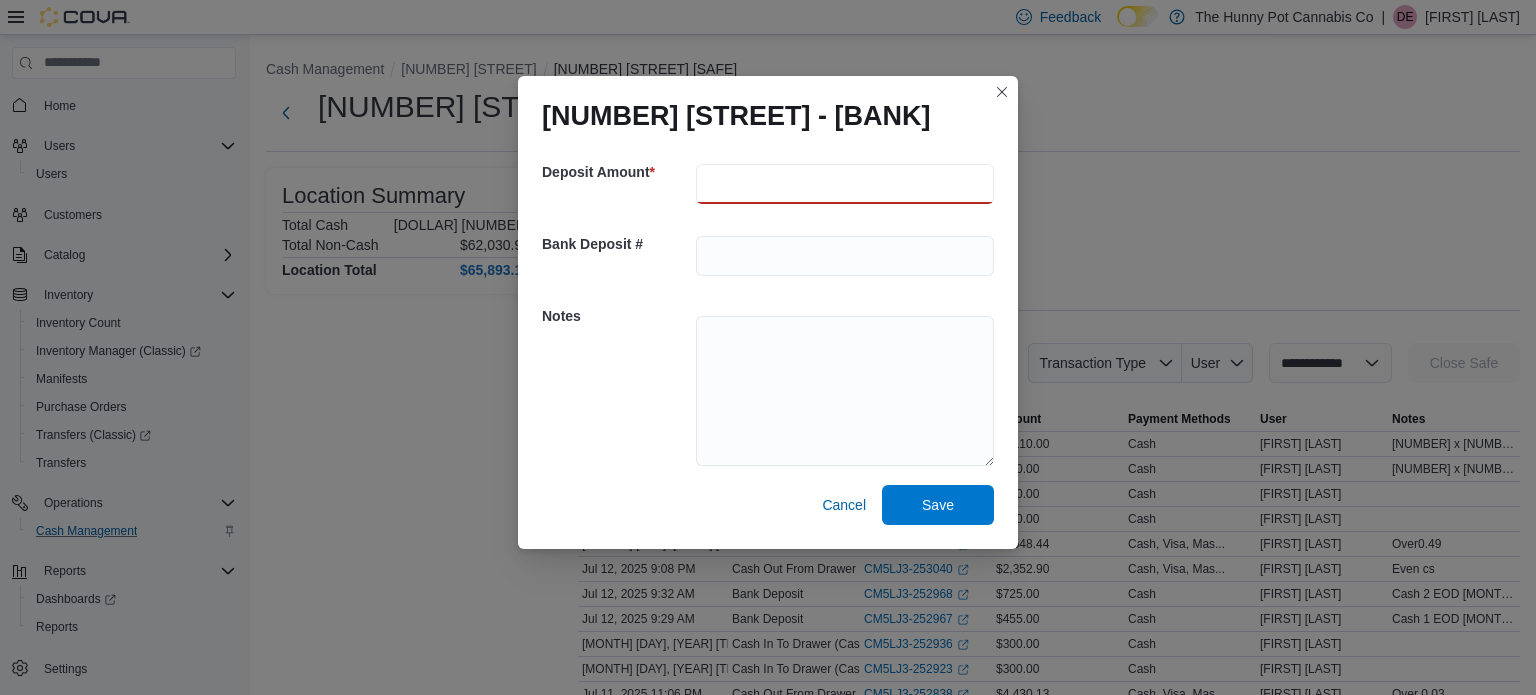 click at bounding box center (845, 184) 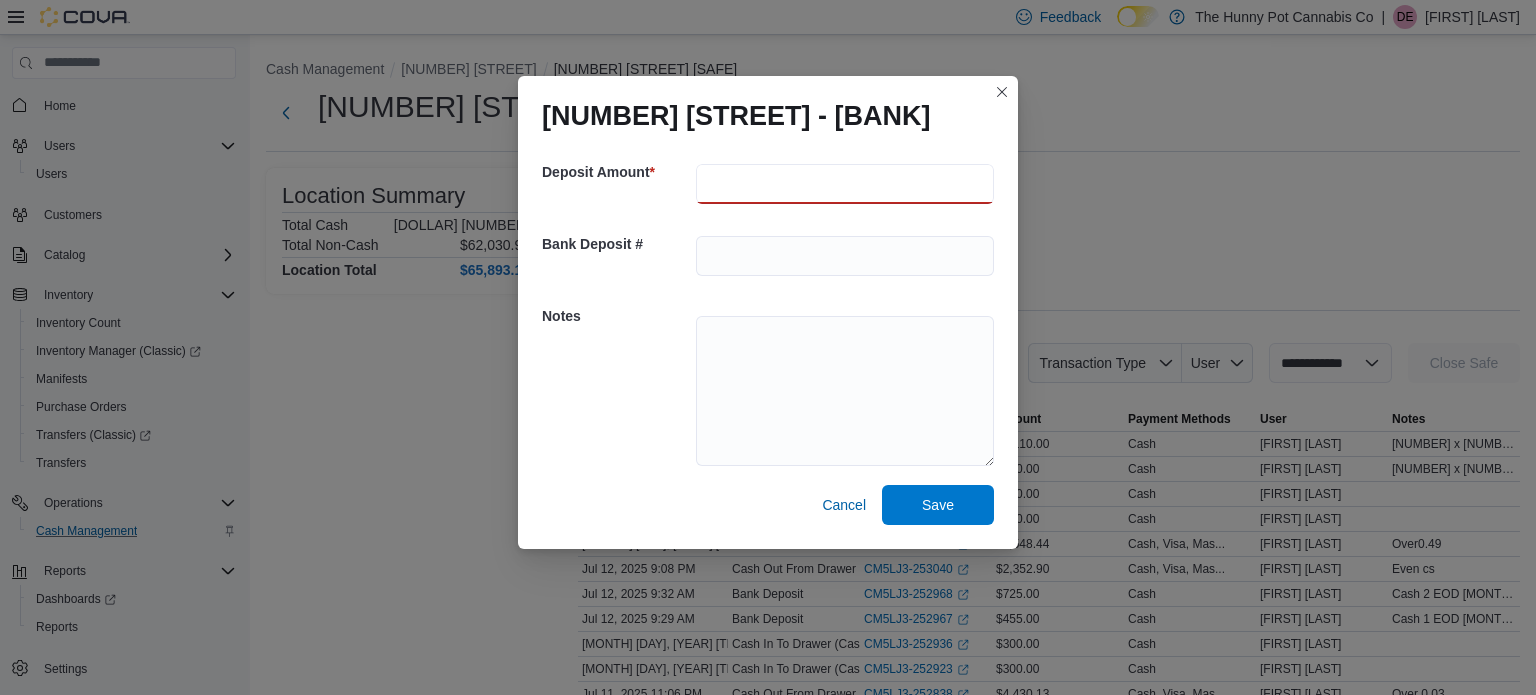 type on "***" 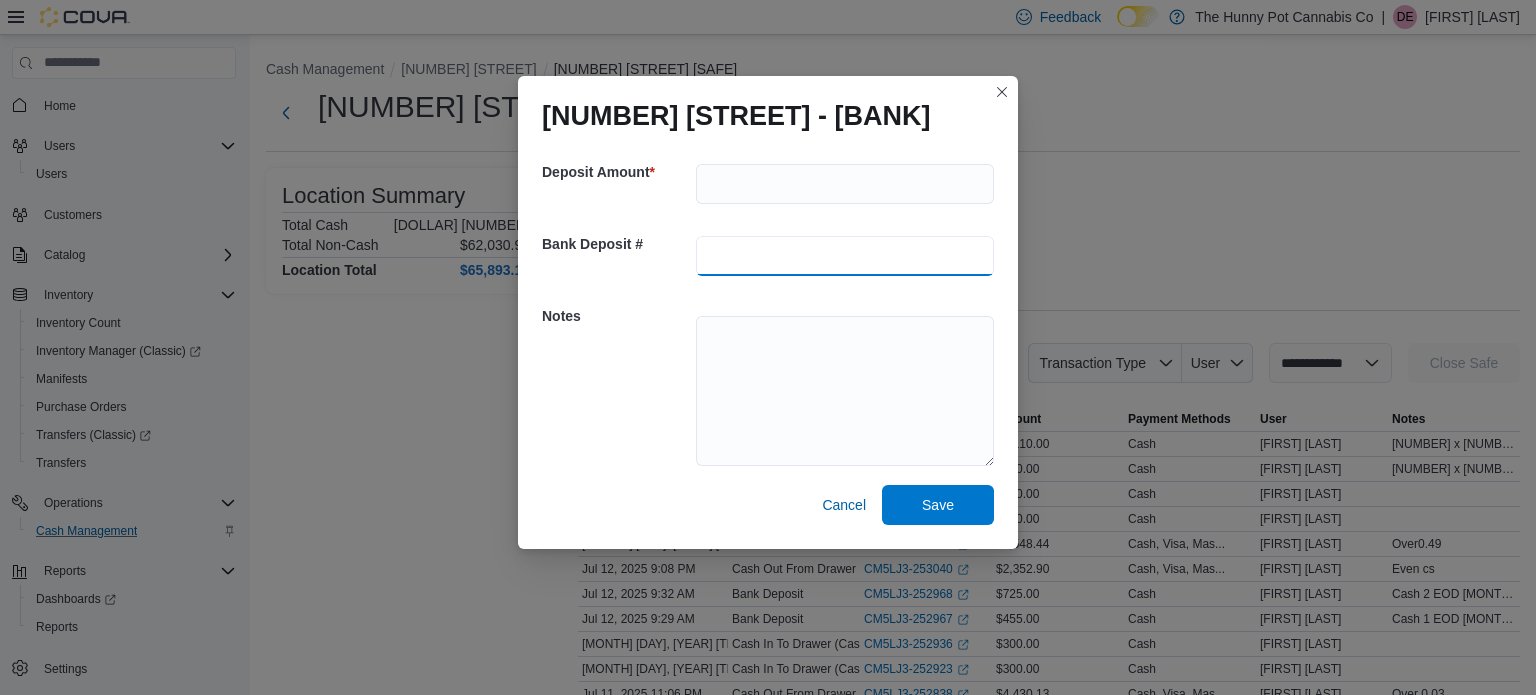 click at bounding box center (845, 256) 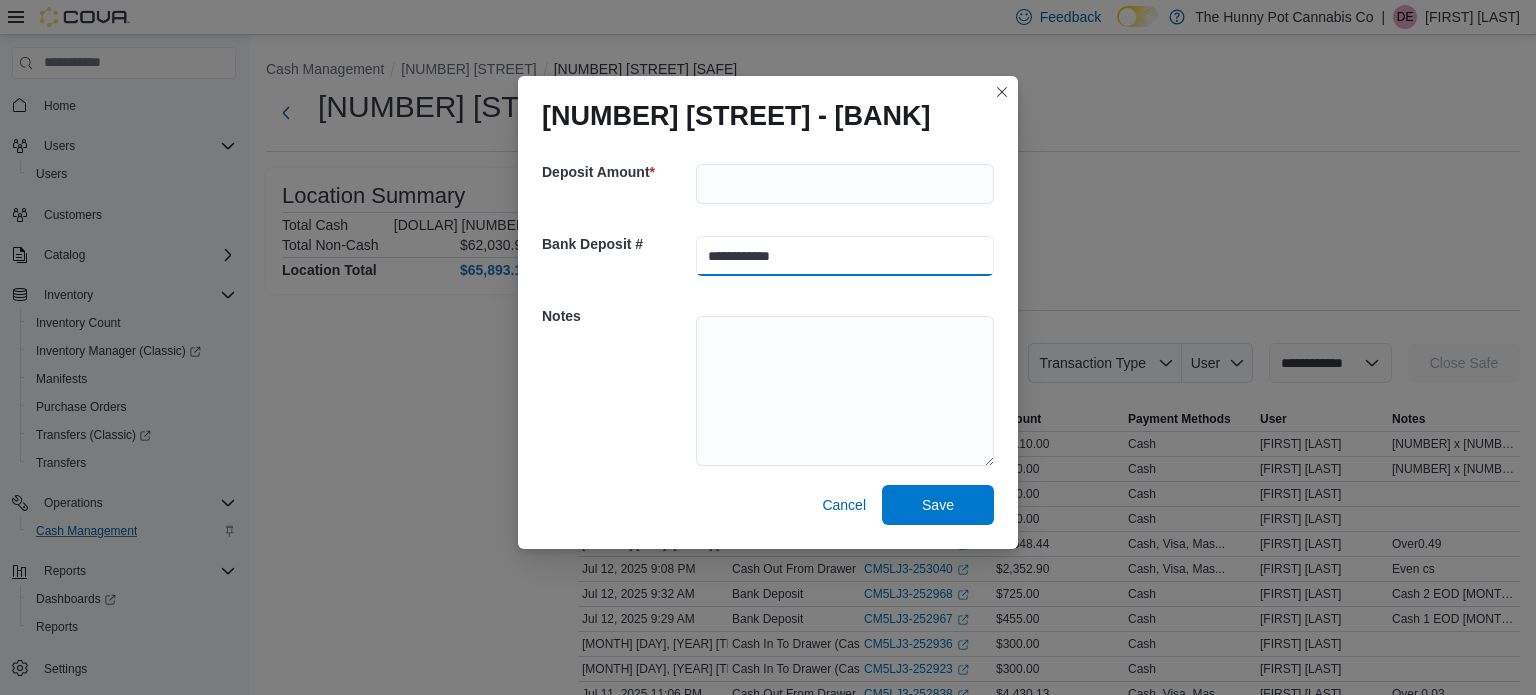 type on "**********" 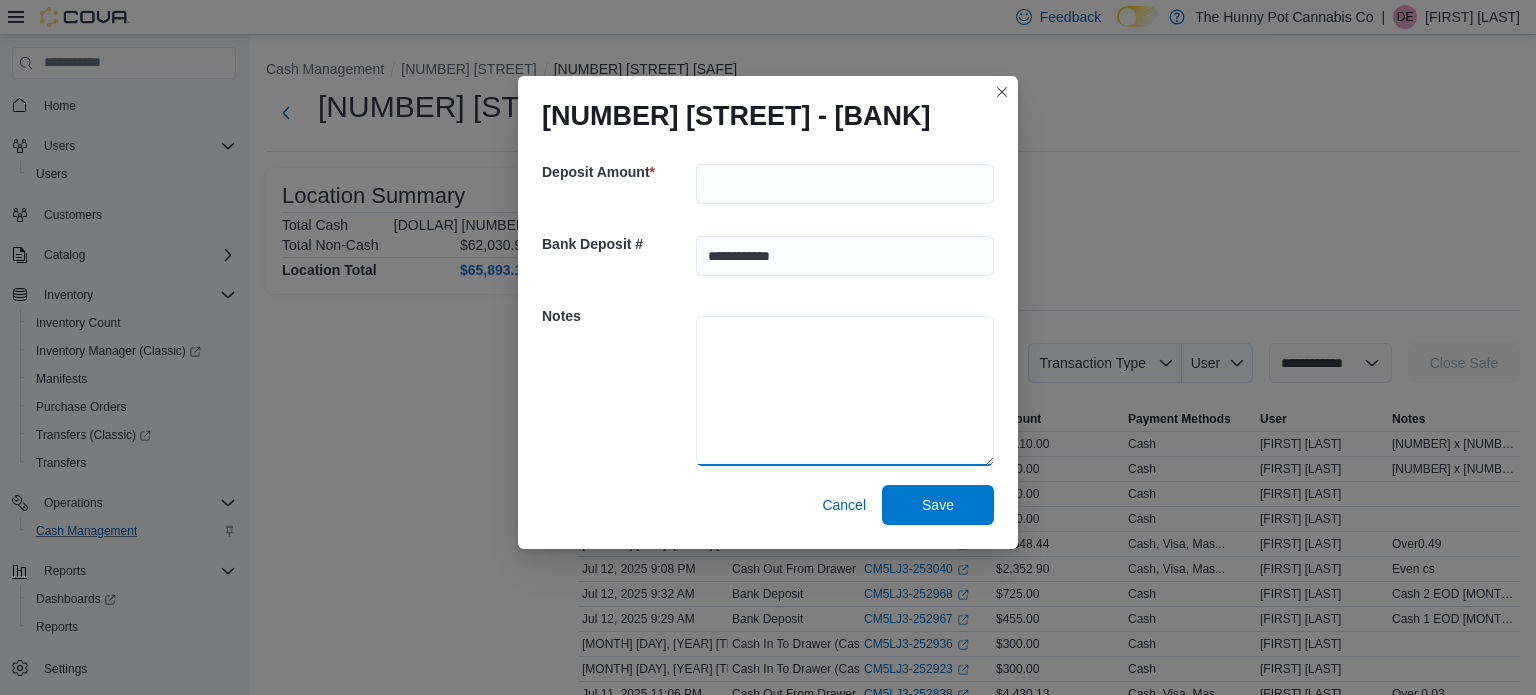 click at bounding box center (845, 391) 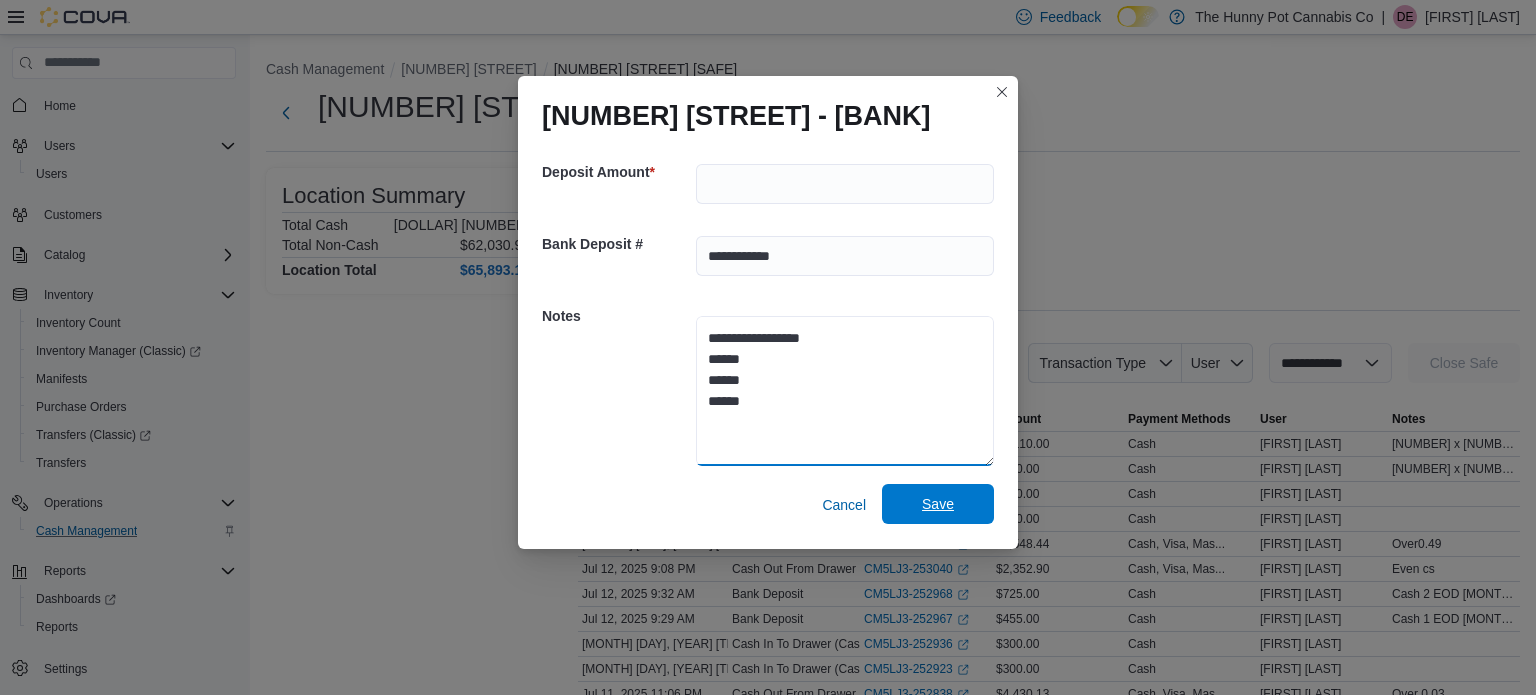type on "**********" 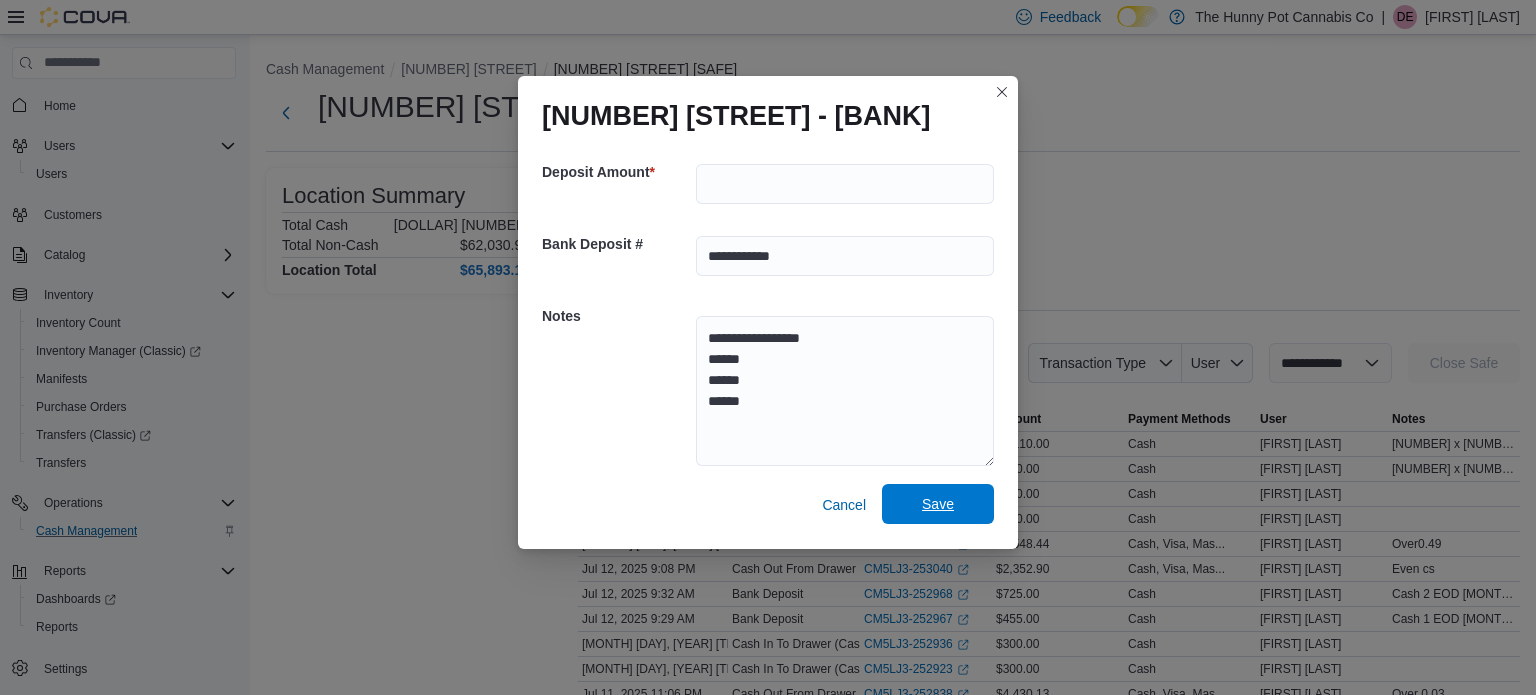 click on "Save" at bounding box center [938, 504] 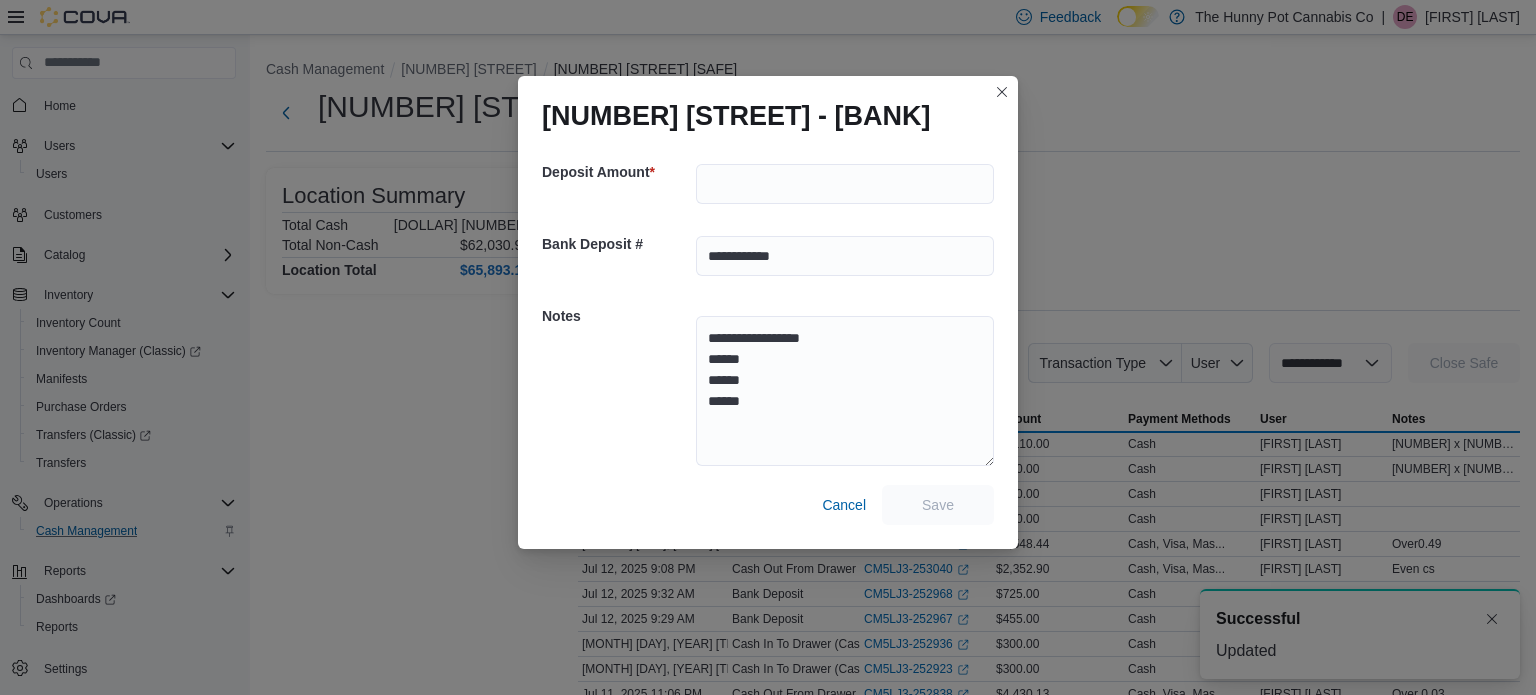scroll, scrollTop: 0, scrollLeft: 0, axis: both 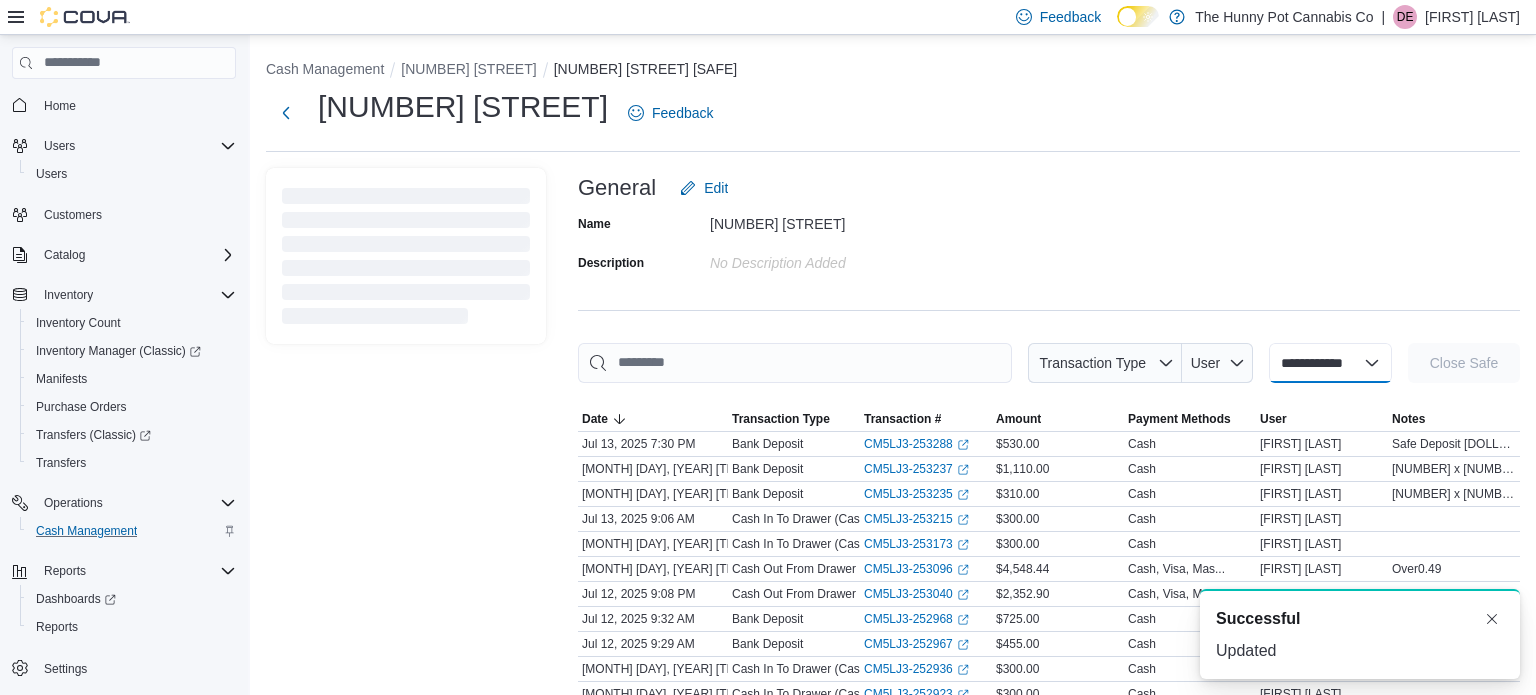 select 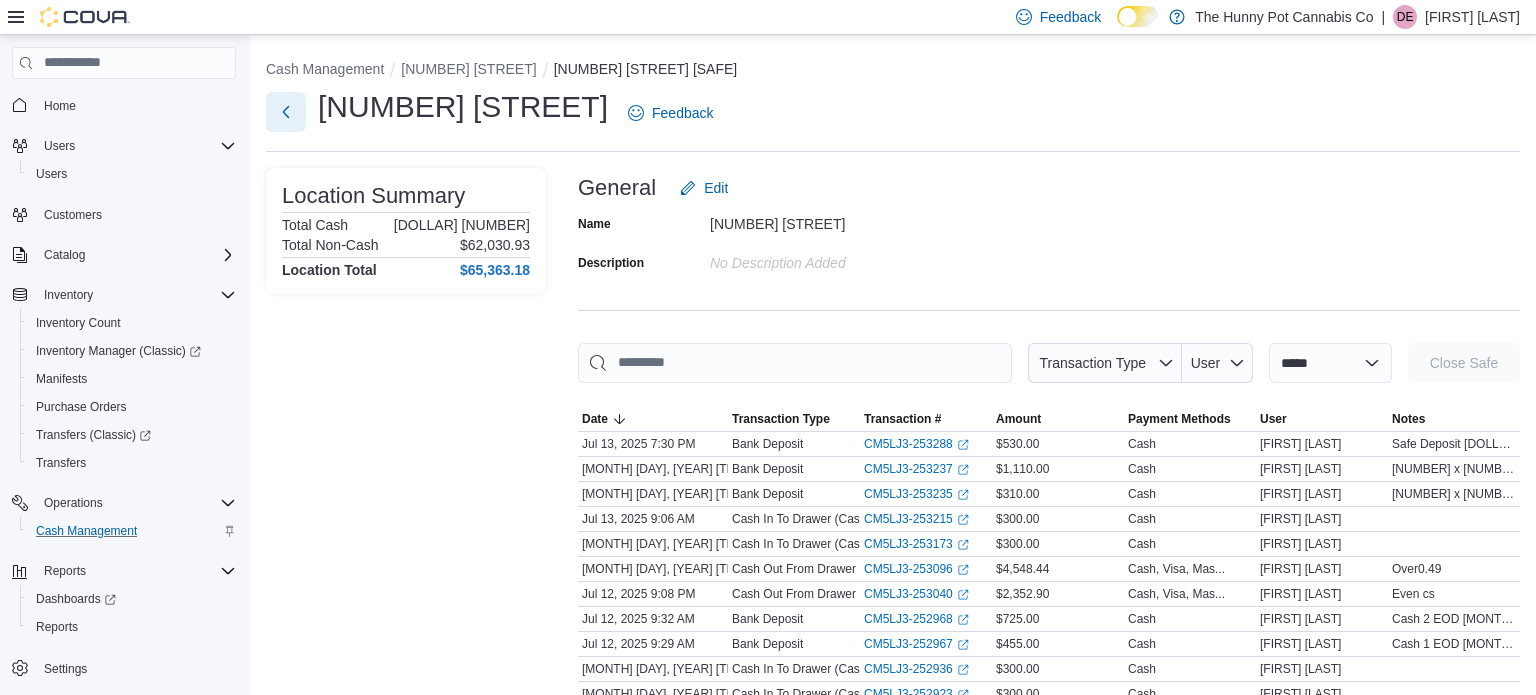 click at bounding box center [286, 112] 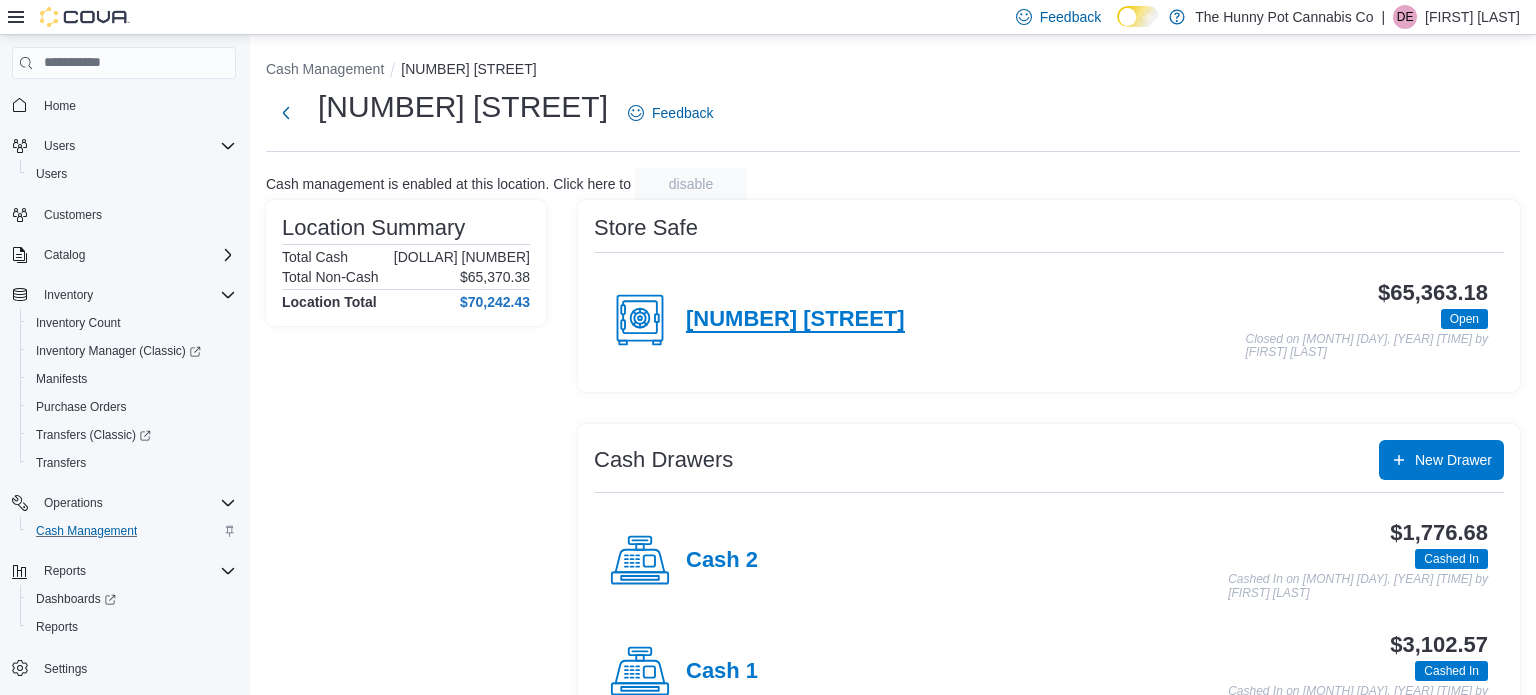 click on "[NUMBER] [STREET]" at bounding box center (795, 320) 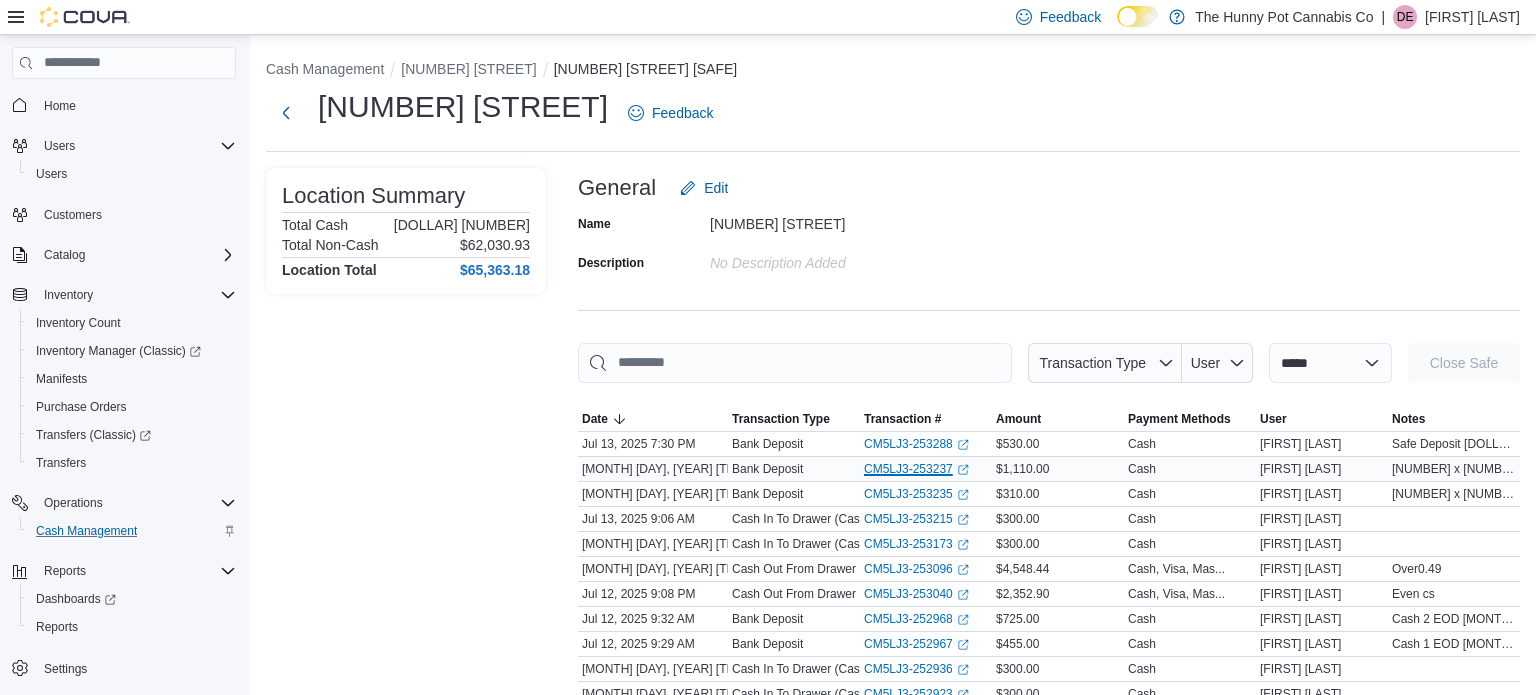 click on "CM5LJ3-253237 (opens in a new tab or window)" at bounding box center [916, 469] 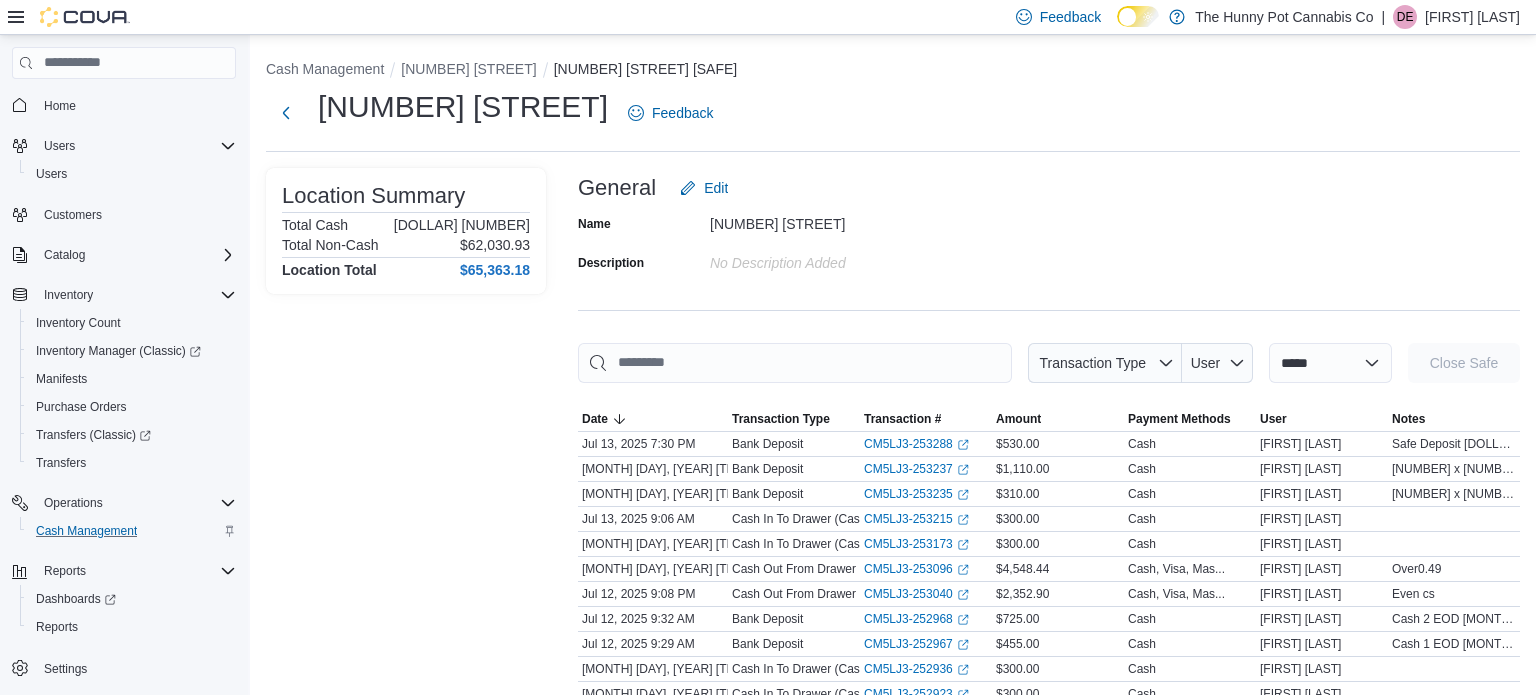click on "Location Summary   Total Cash $3,332.25 Total Non-Cash $62,030.93 Location Total $65,363.18" at bounding box center [406, 1344] 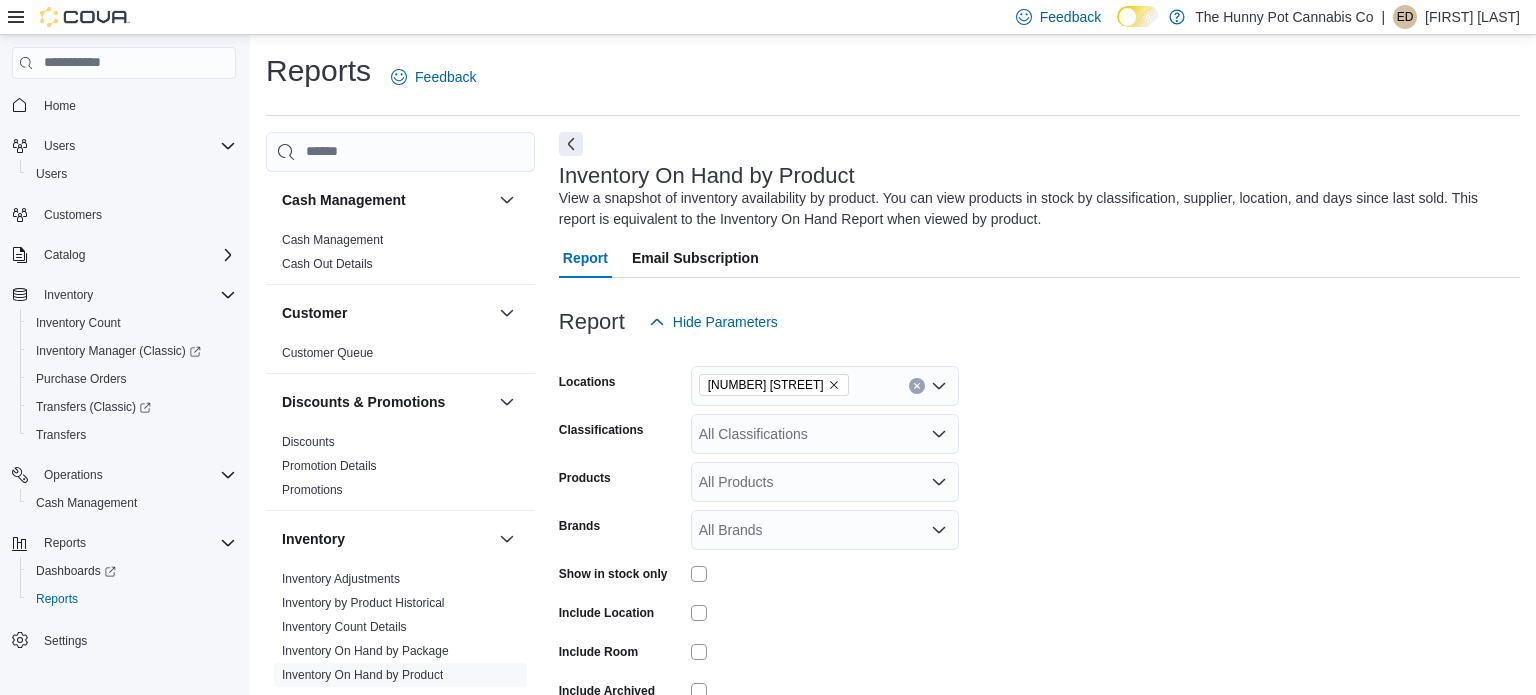 scroll, scrollTop: 106, scrollLeft: 0, axis: vertical 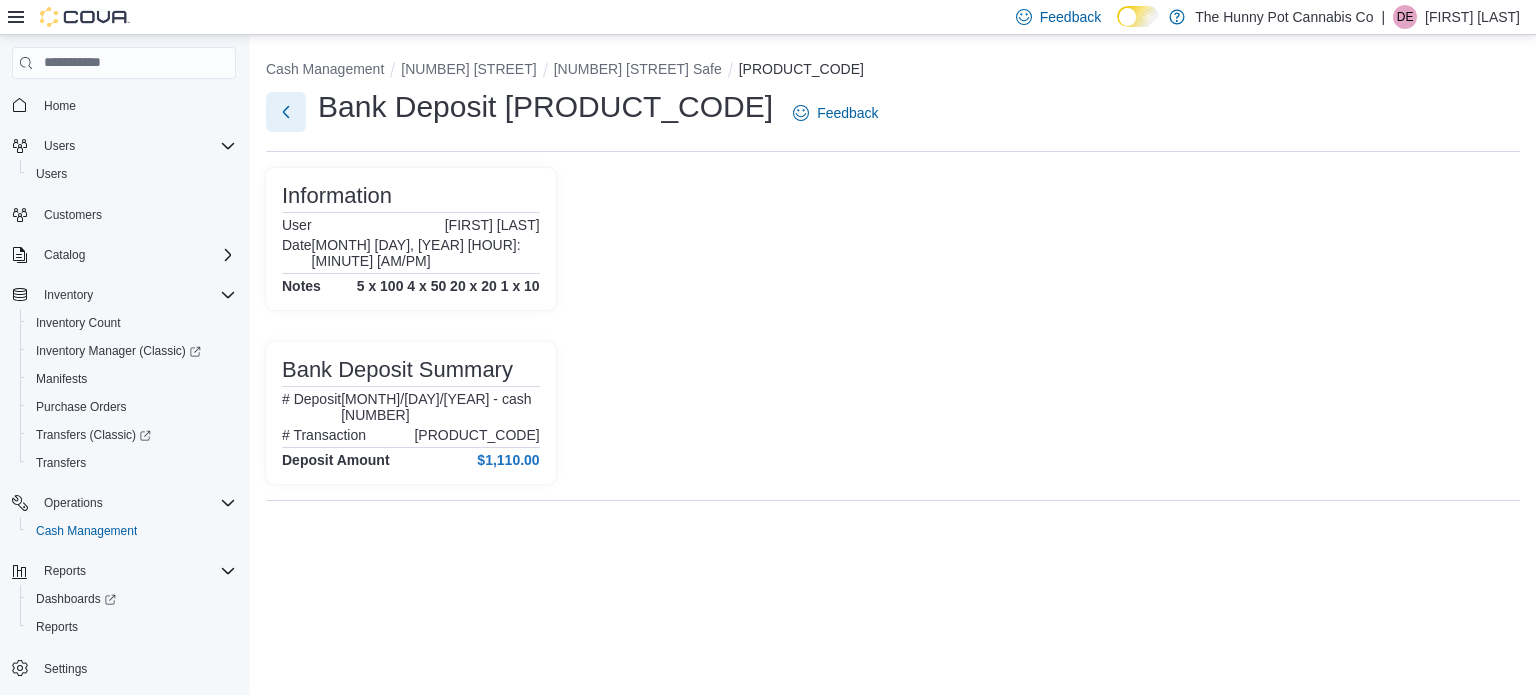 click at bounding box center (286, 112) 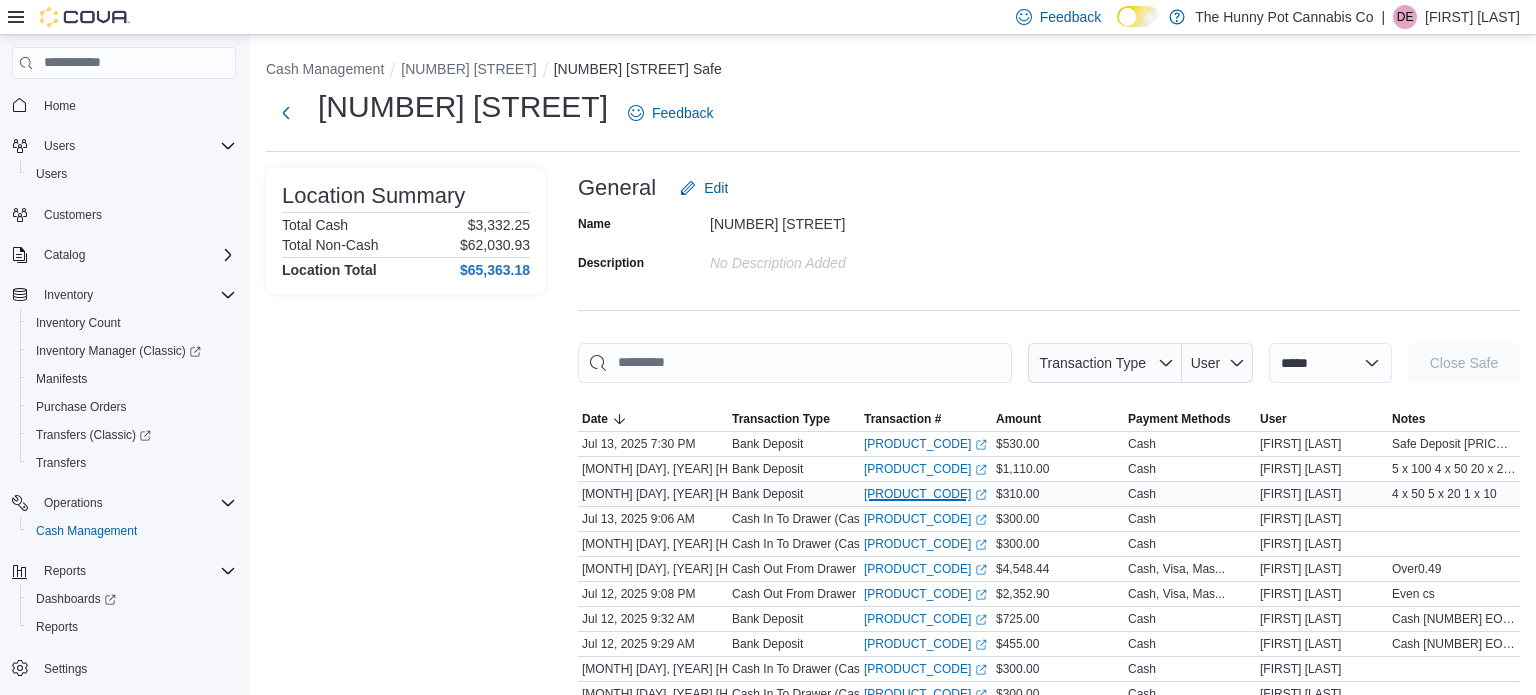 click on "CM5LJ3-253235 (opens in a new tab or window)" at bounding box center (925, 494) 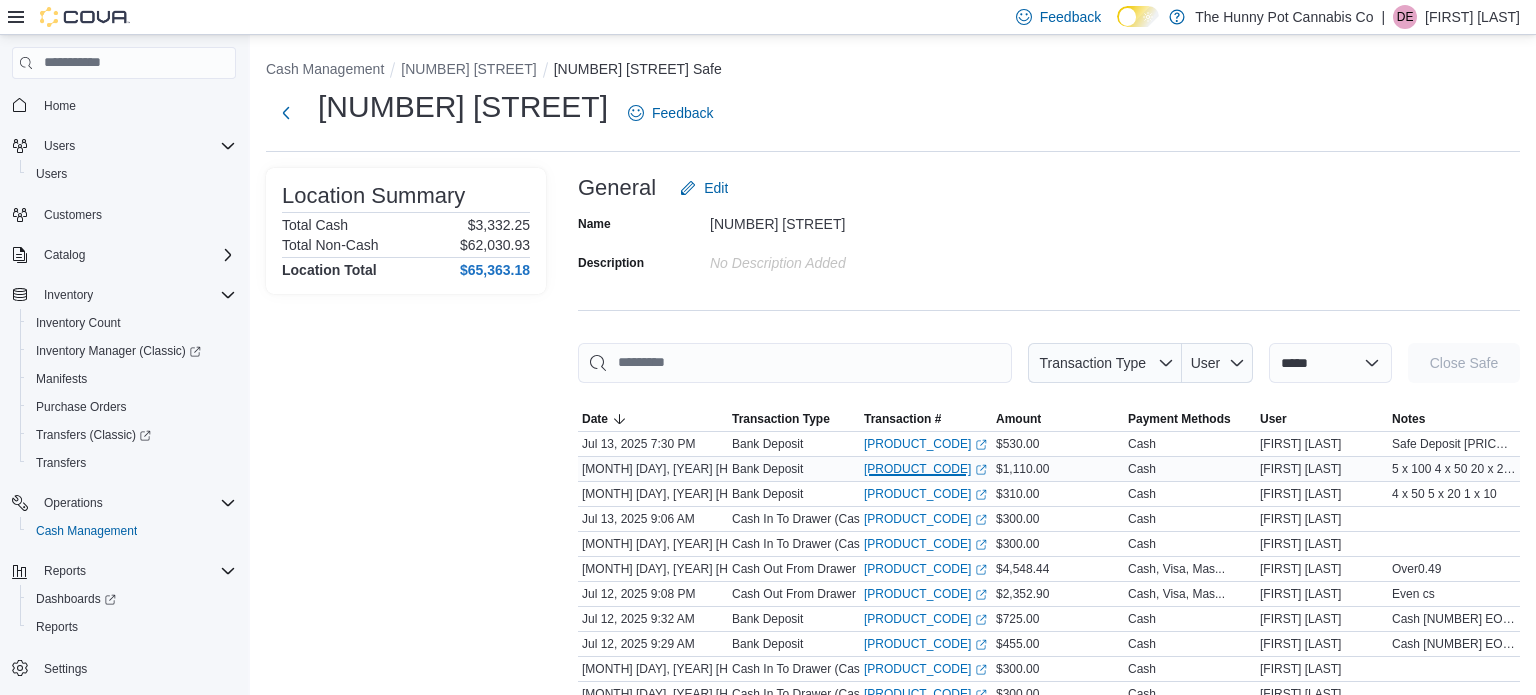 click on "CM5LJ3-253237 (opens in a new tab or window)" at bounding box center [925, 469] 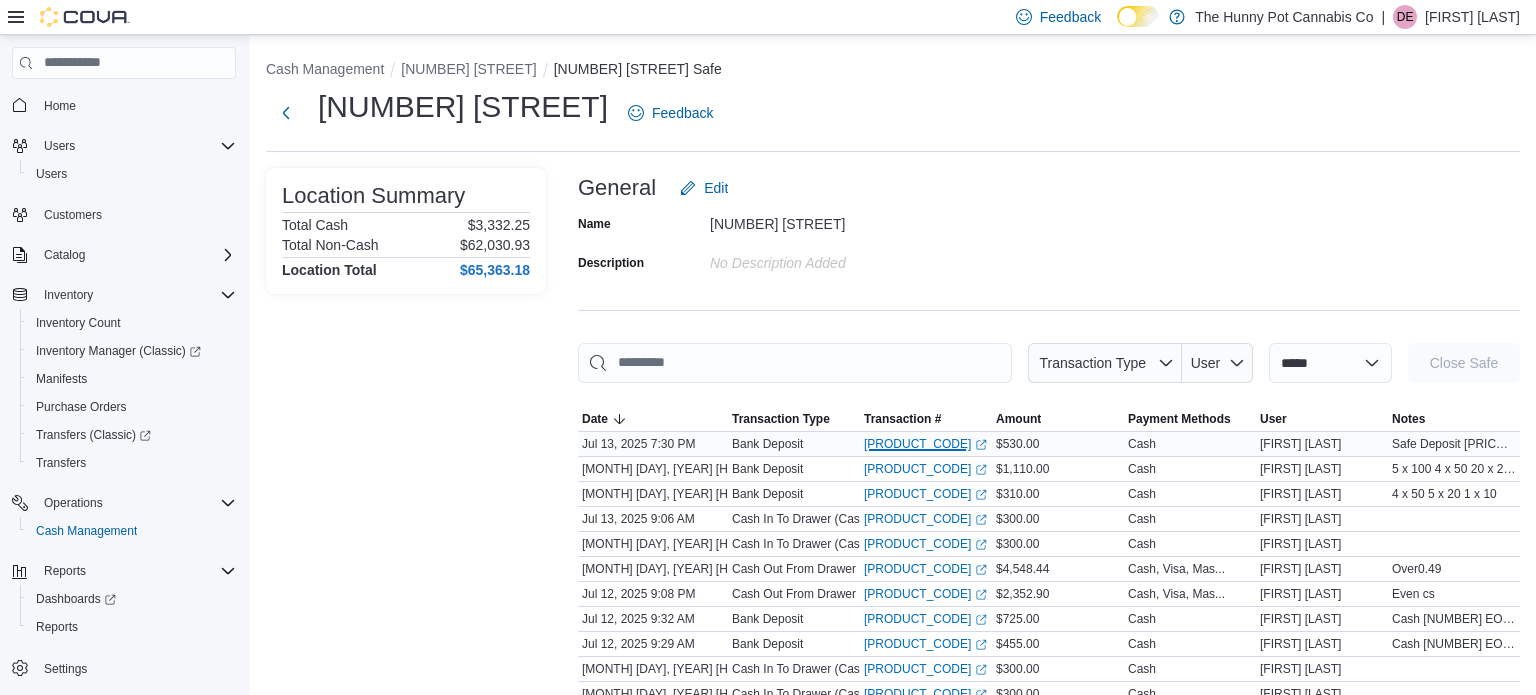 click on "CM5LJ3-253288 (opens in a new tab or window)" at bounding box center (925, 444) 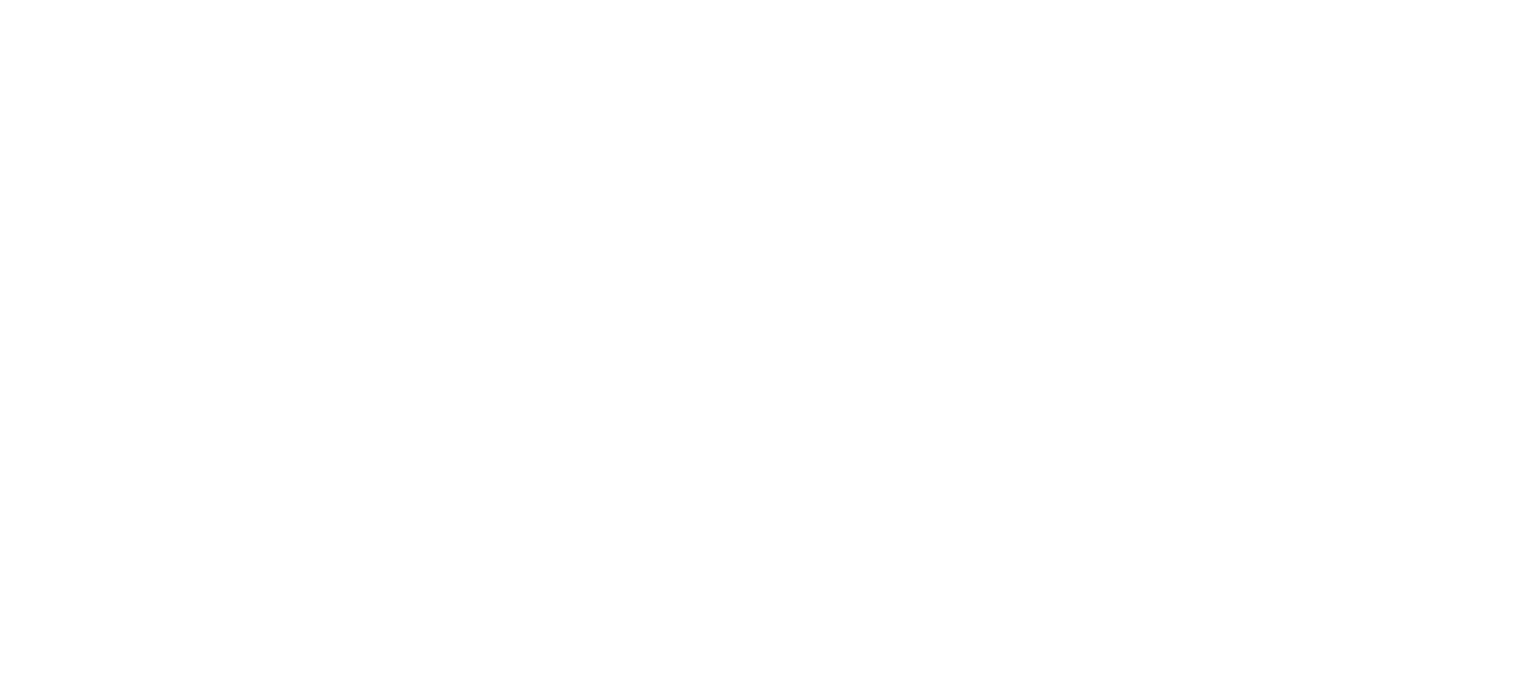 scroll, scrollTop: 0, scrollLeft: 0, axis: both 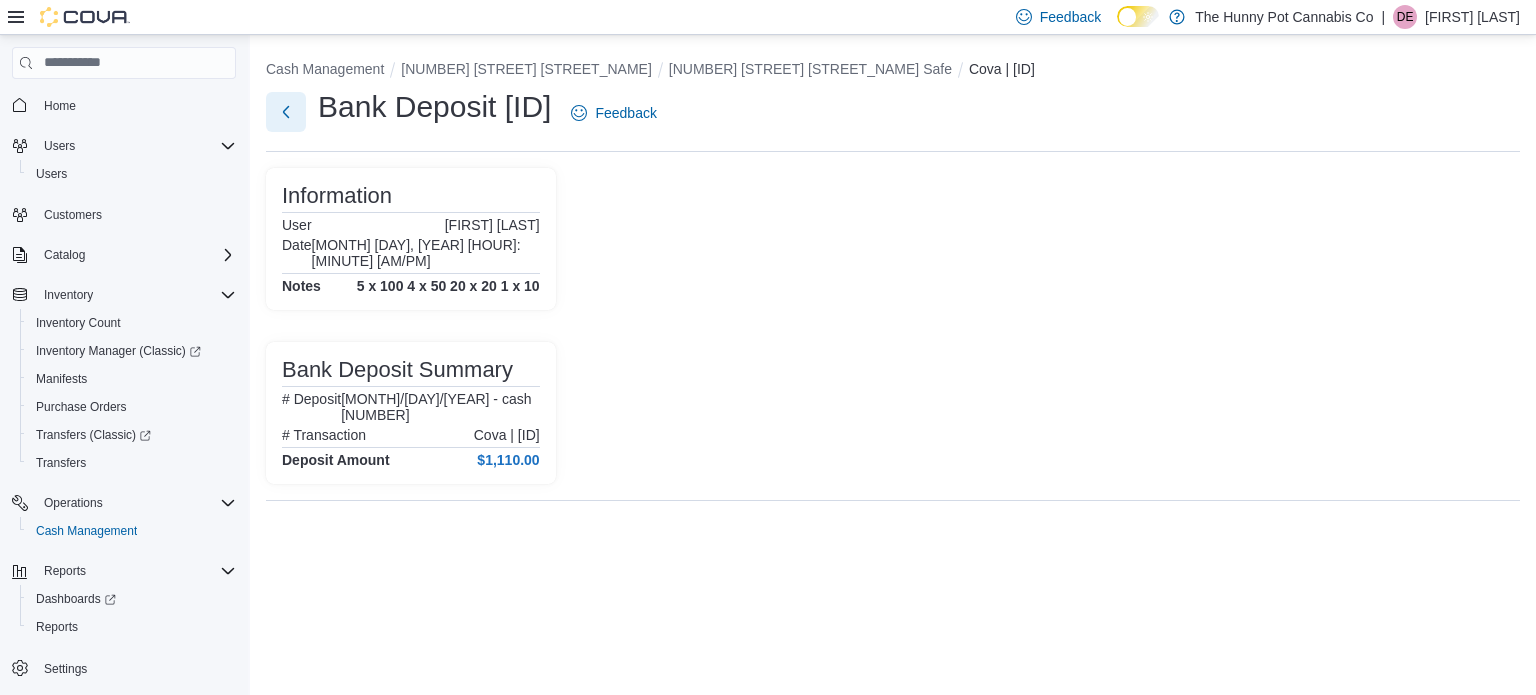click at bounding box center (286, 112) 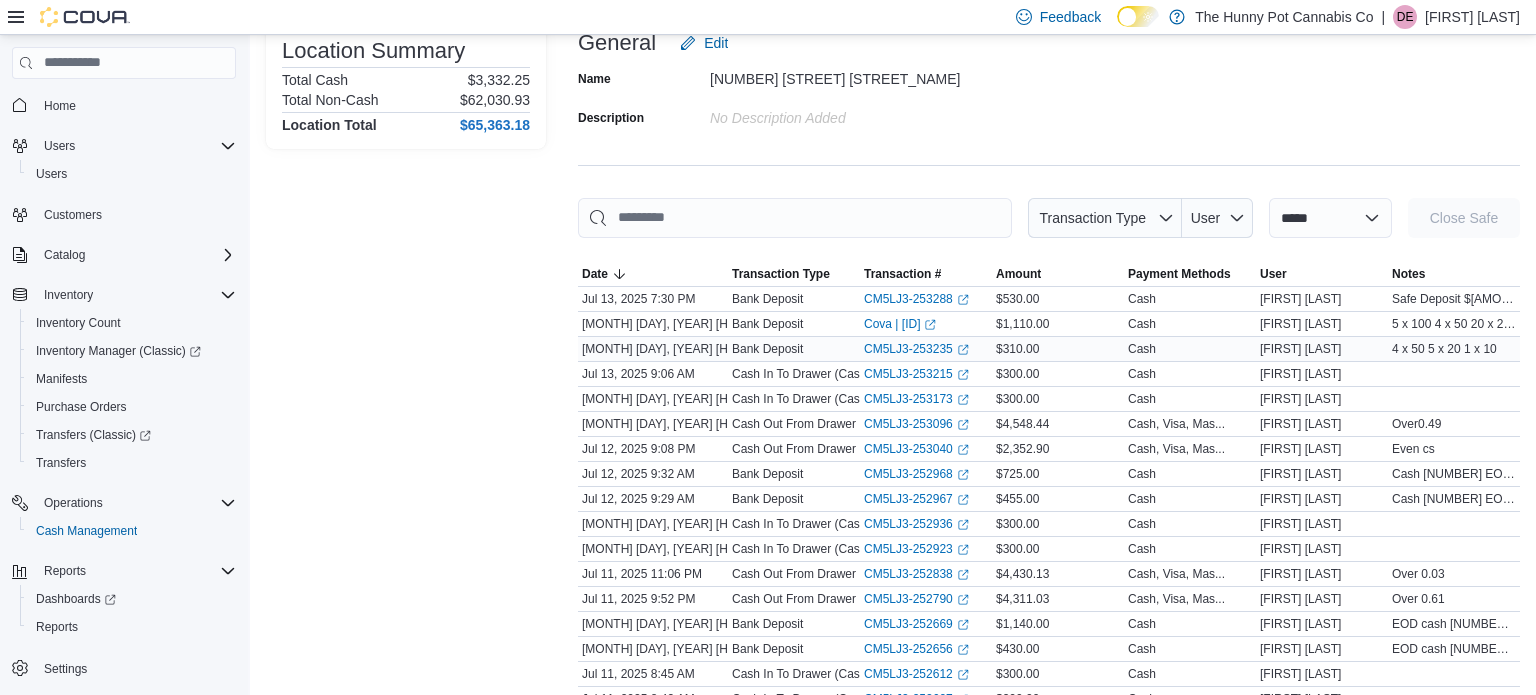 scroll, scrollTop: 148, scrollLeft: 0, axis: vertical 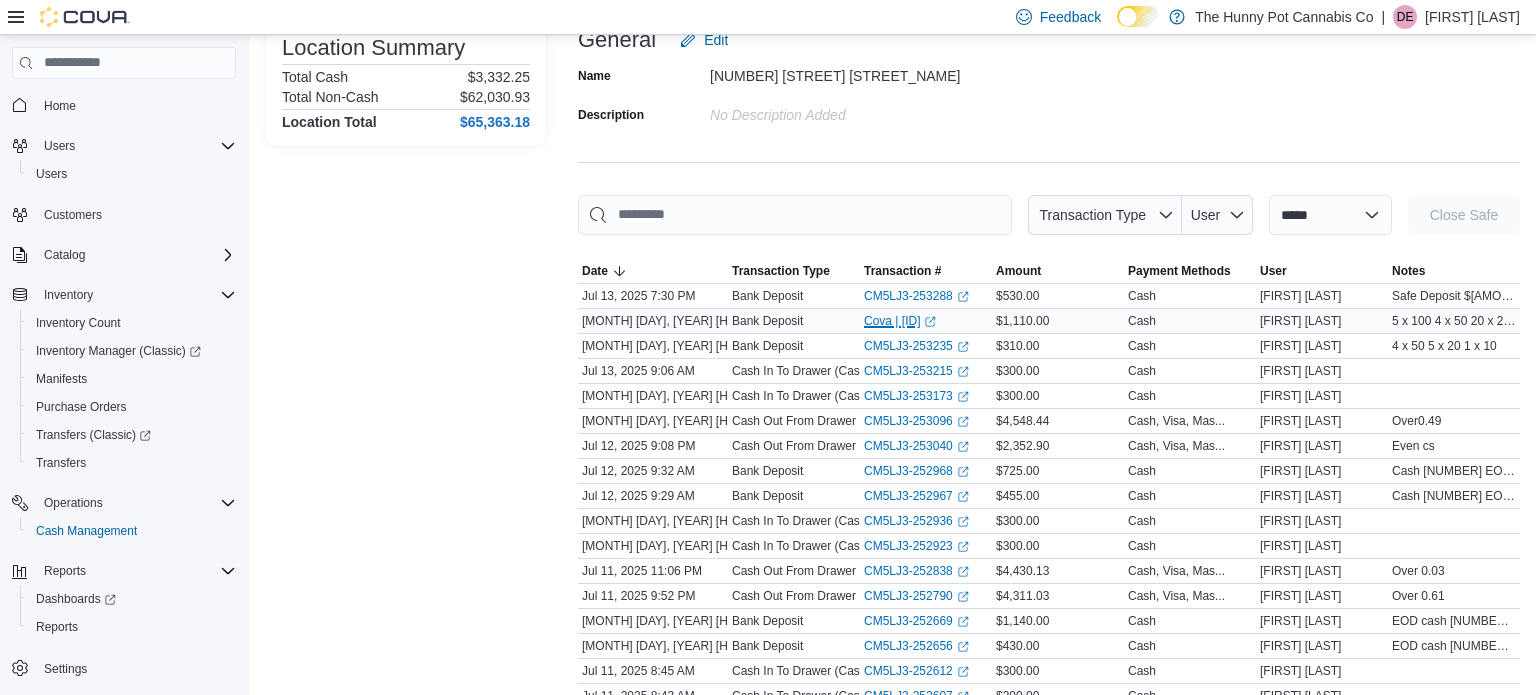 click on "CM5LJ3-253237 (opens in a new tab or window)" at bounding box center (900, 321) 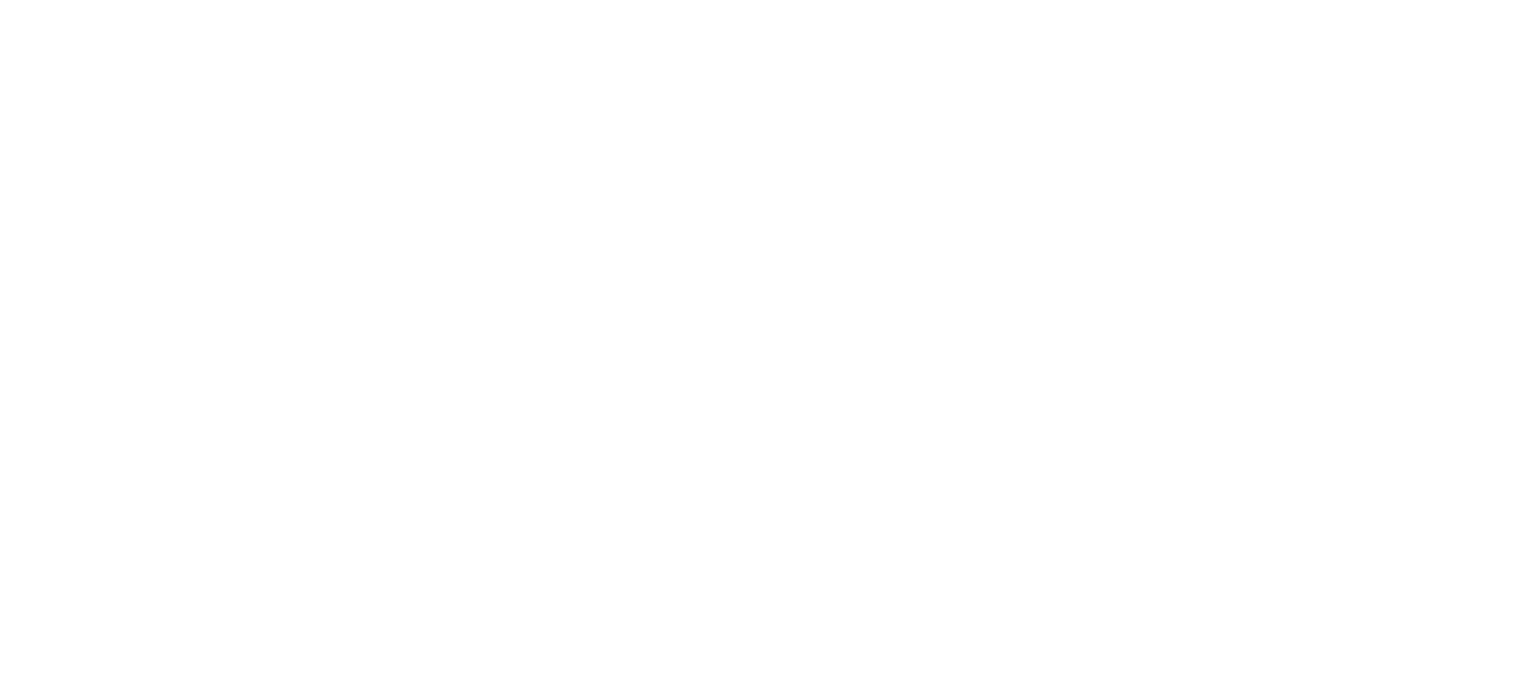 scroll, scrollTop: 0, scrollLeft: 0, axis: both 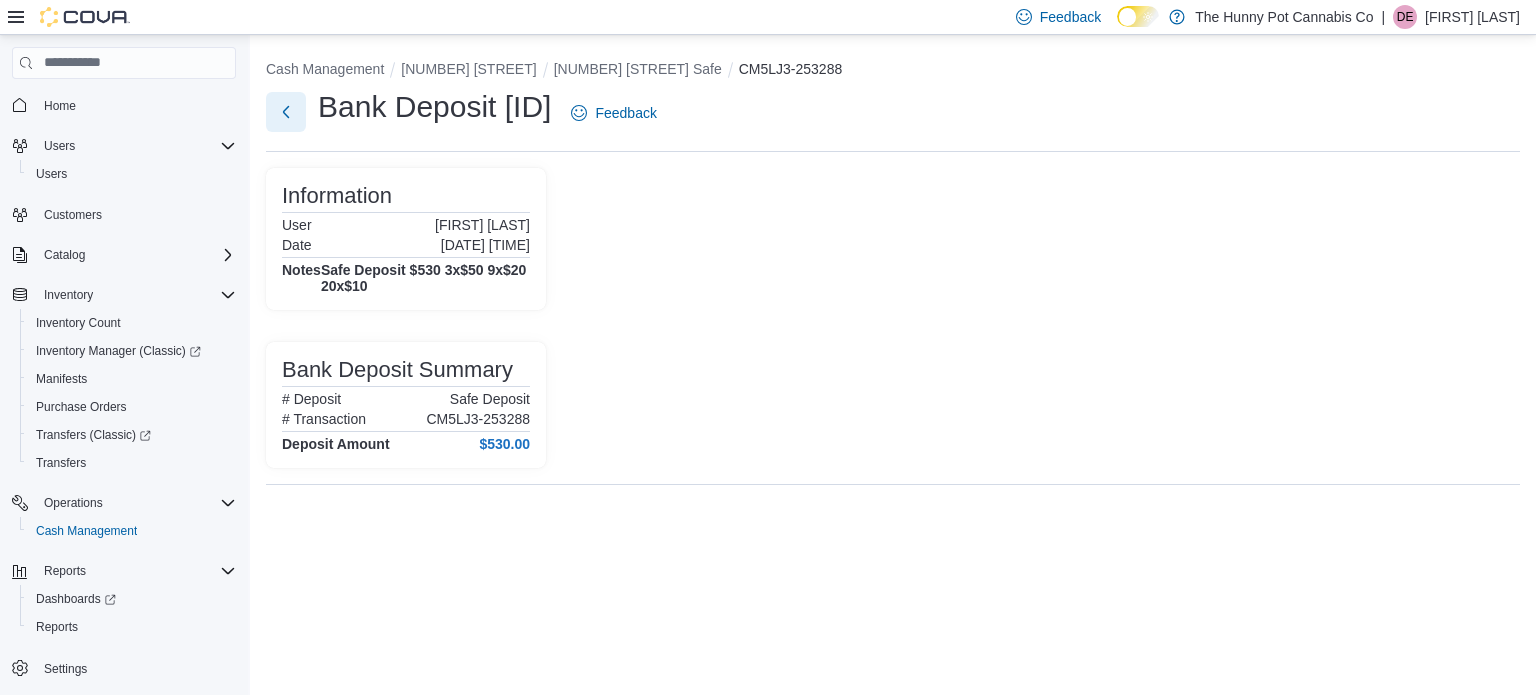 click at bounding box center (286, 112) 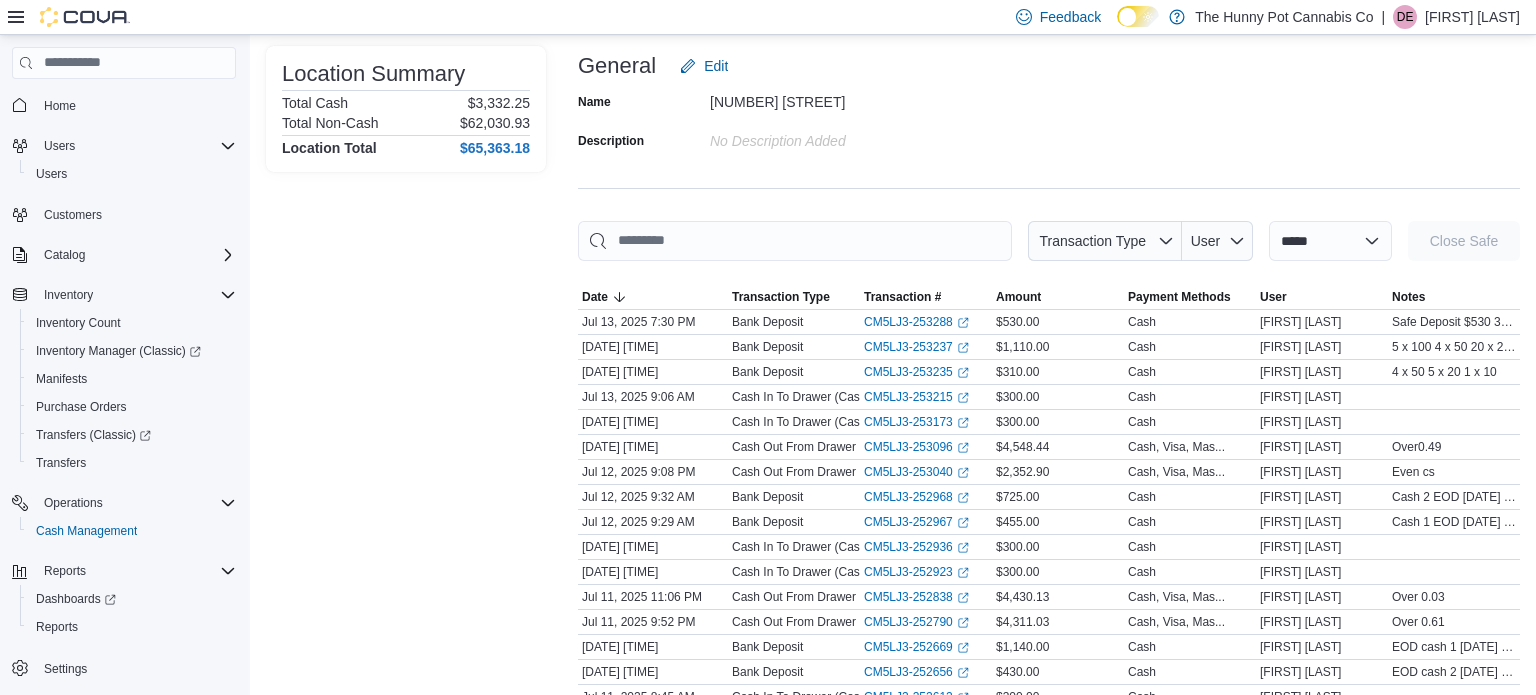 scroll, scrollTop: 192, scrollLeft: 0, axis: vertical 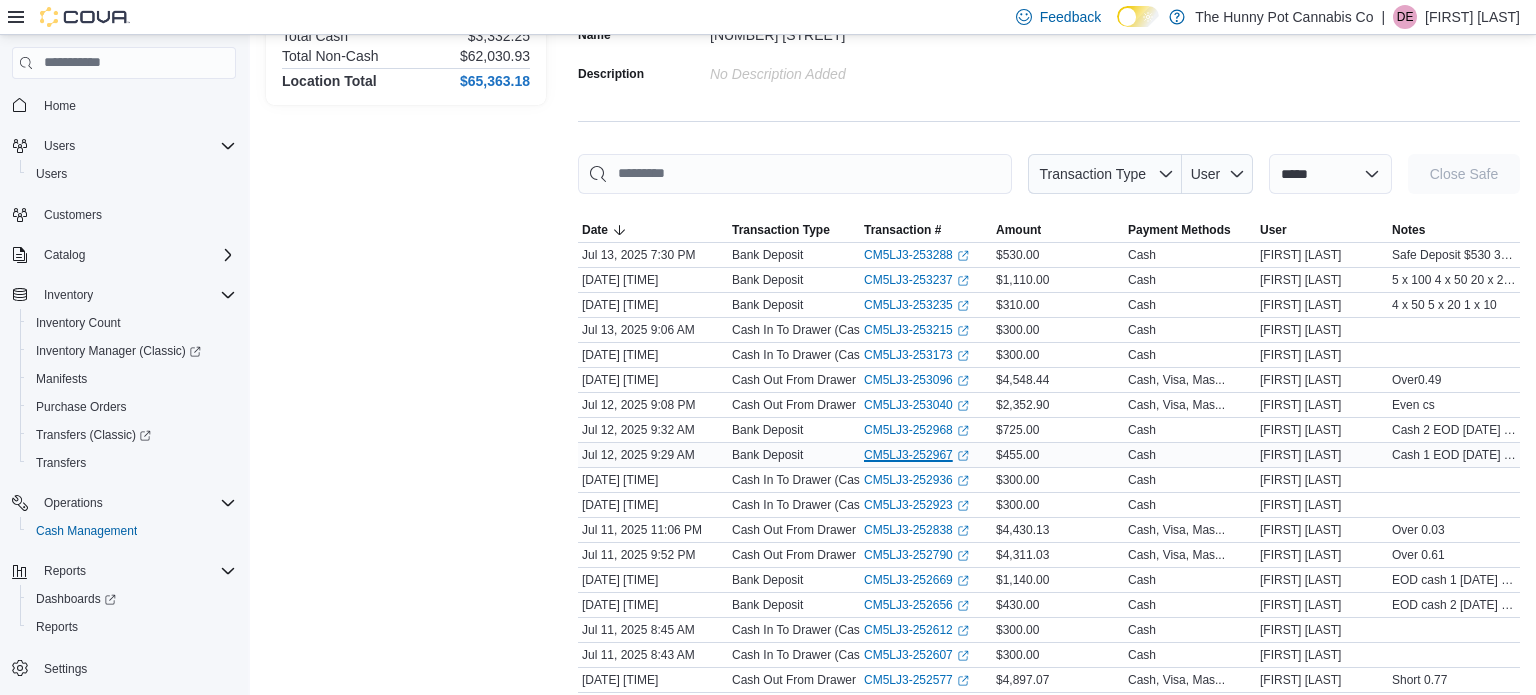 click on "[ID] (opens in a new tab or window)" at bounding box center [916, 455] 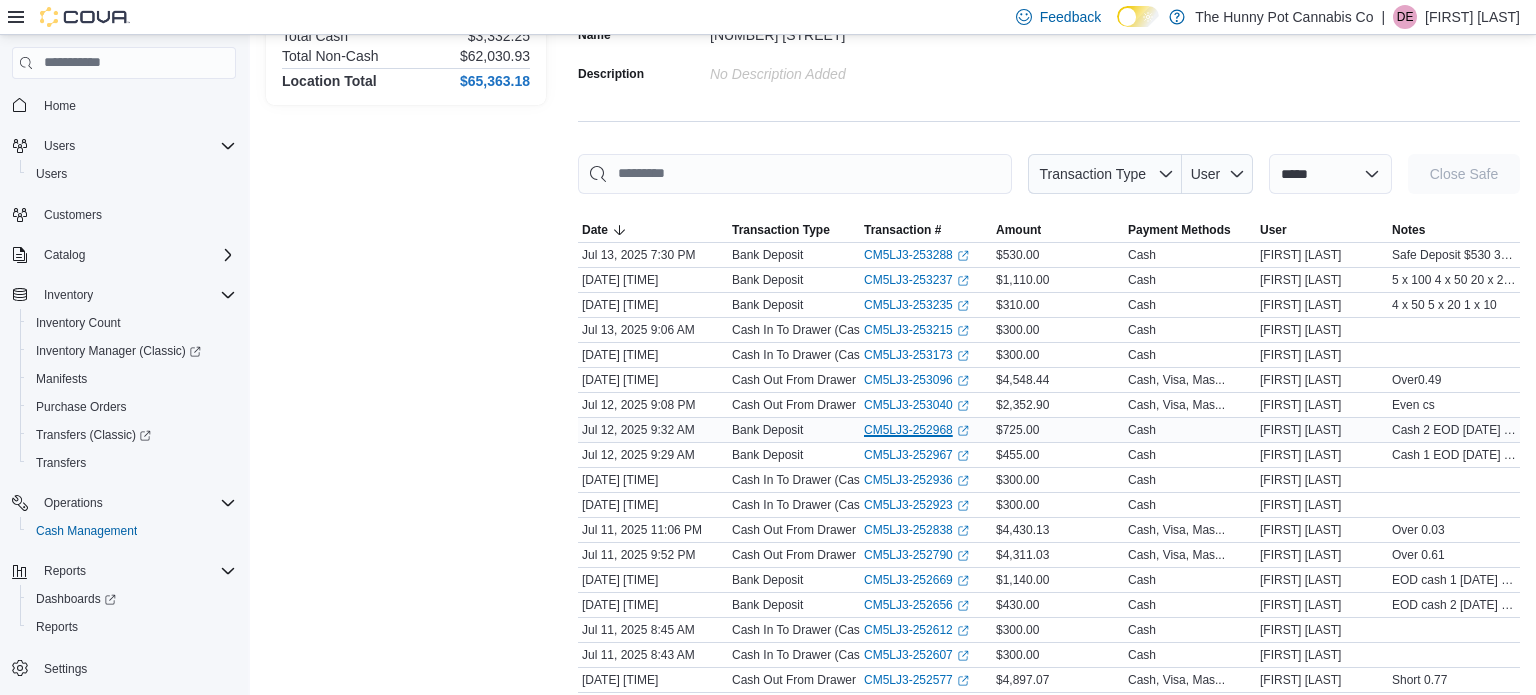 click on "CM5LJ3-252968 (opens in a new tab or window)" at bounding box center (916, 430) 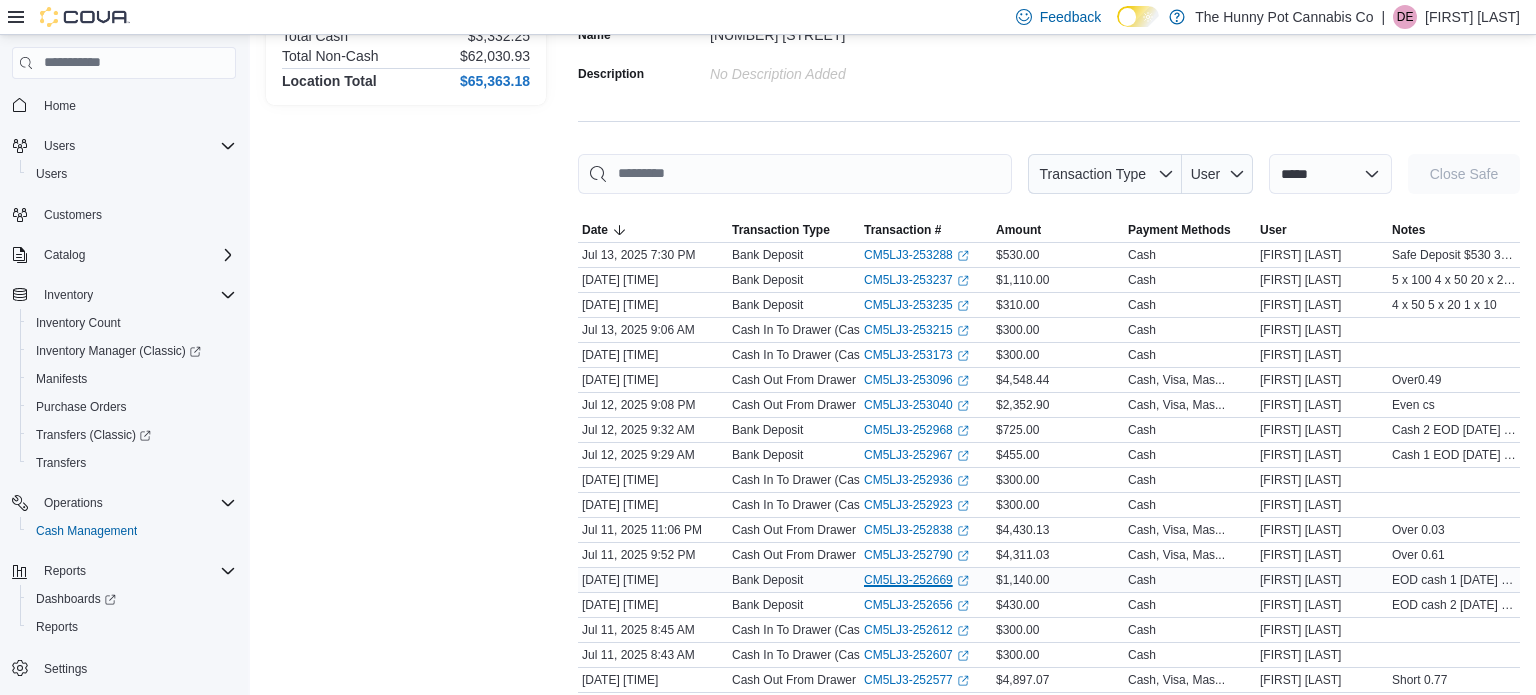 click on "CM5LJ3-252669 (opens in a new tab or window)" at bounding box center [916, 580] 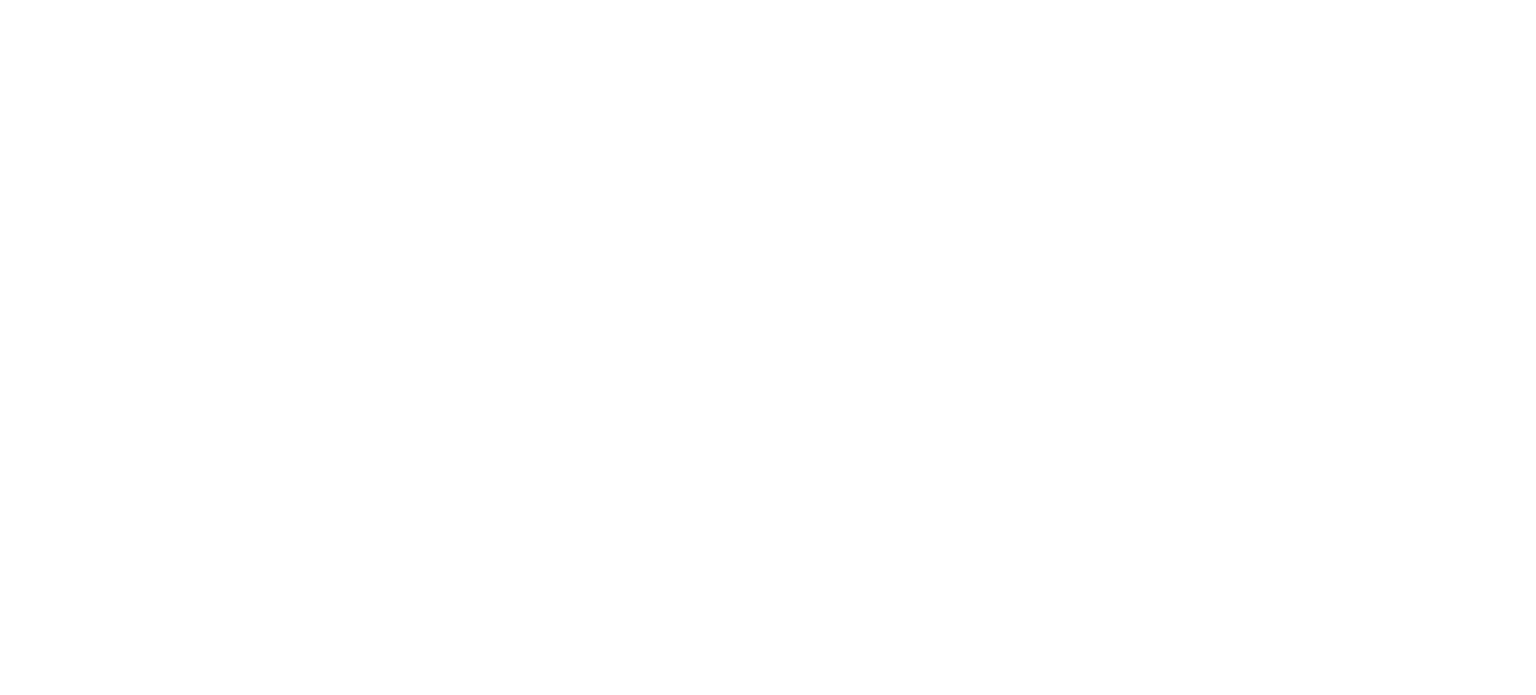 scroll, scrollTop: 0, scrollLeft: 0, axis: both 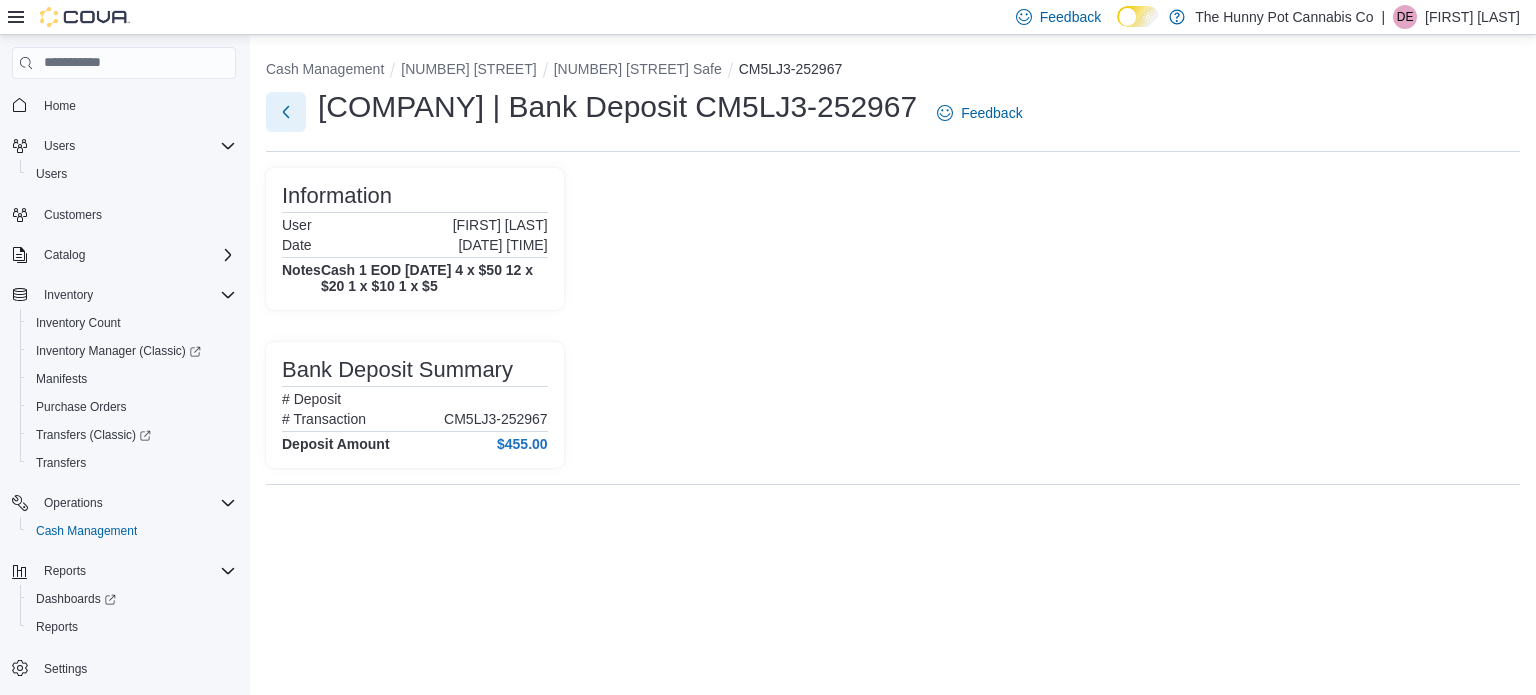 click at bounding box center [286, 112] 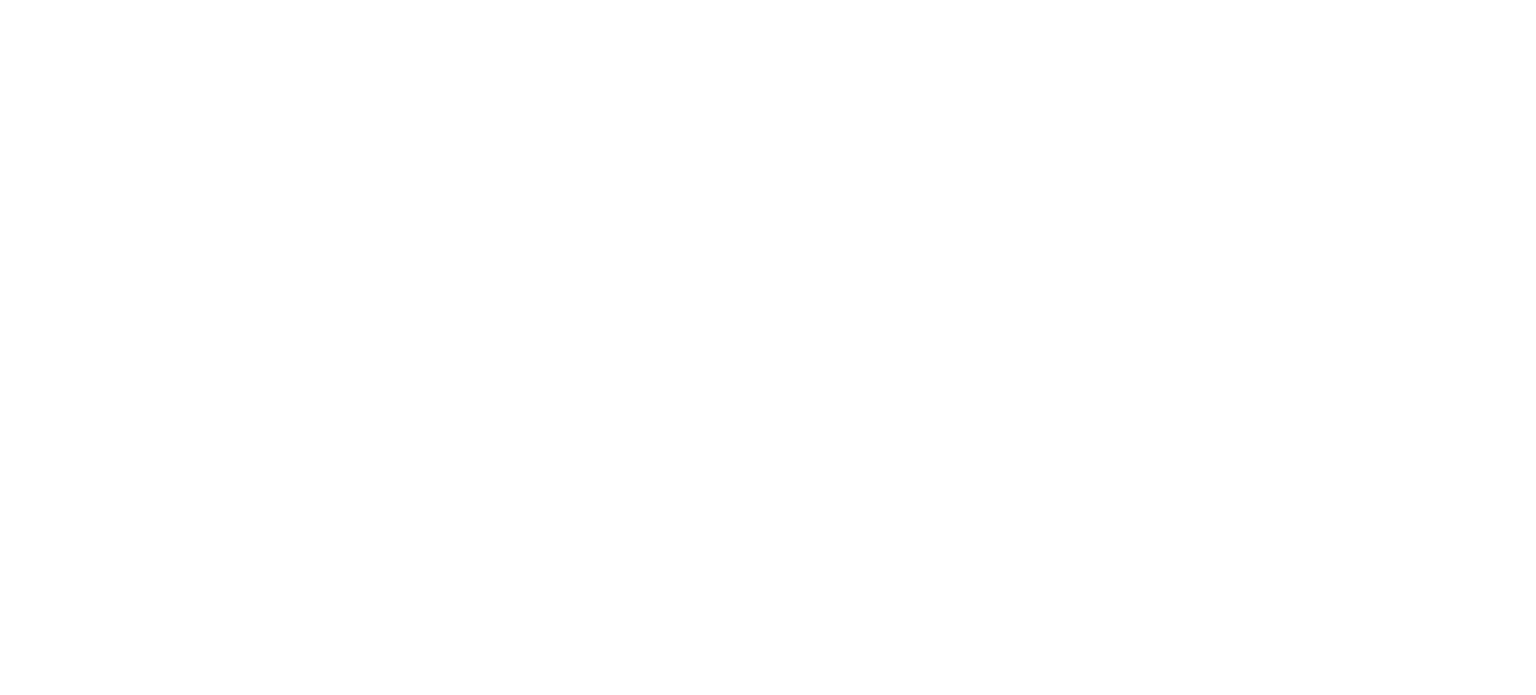 scroll, scrollTop: 0, scrollLeft: 0, axis: both 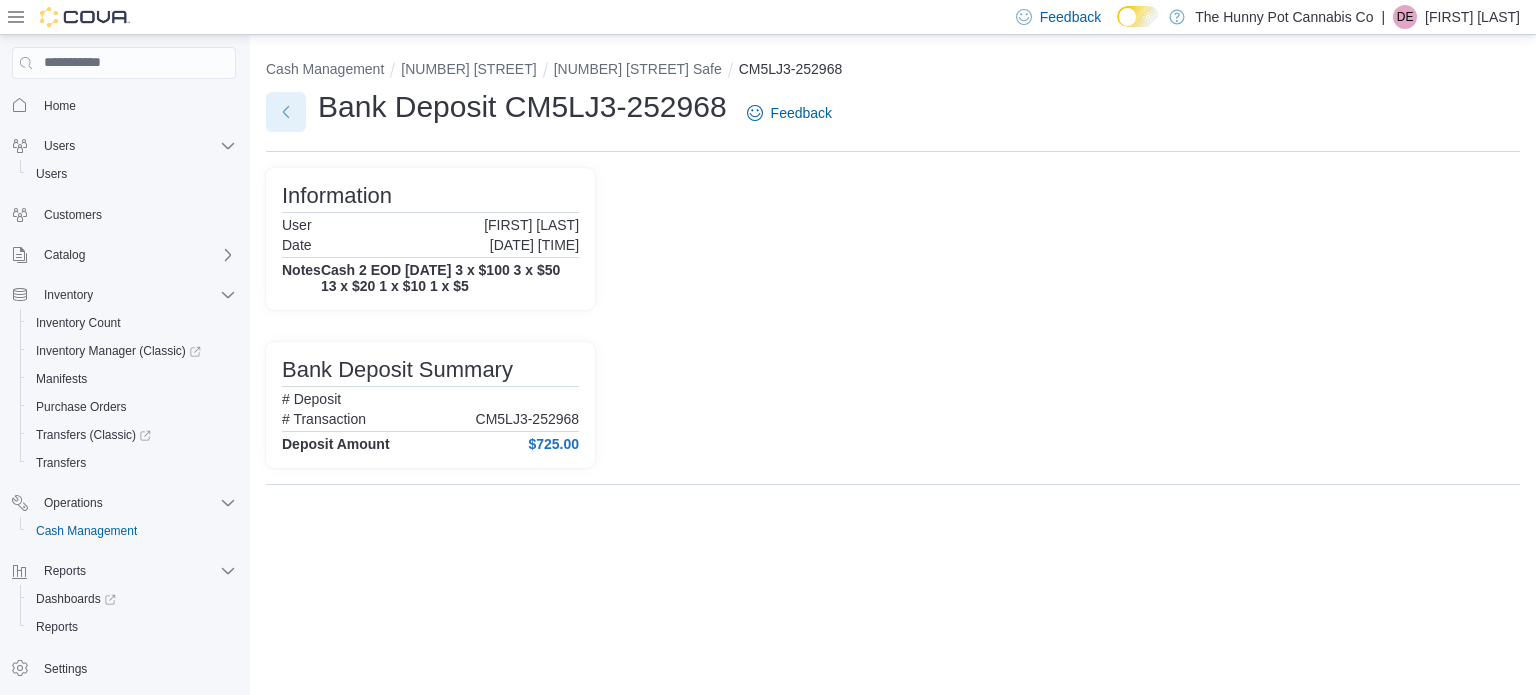 click at bounding box center [286, 112] 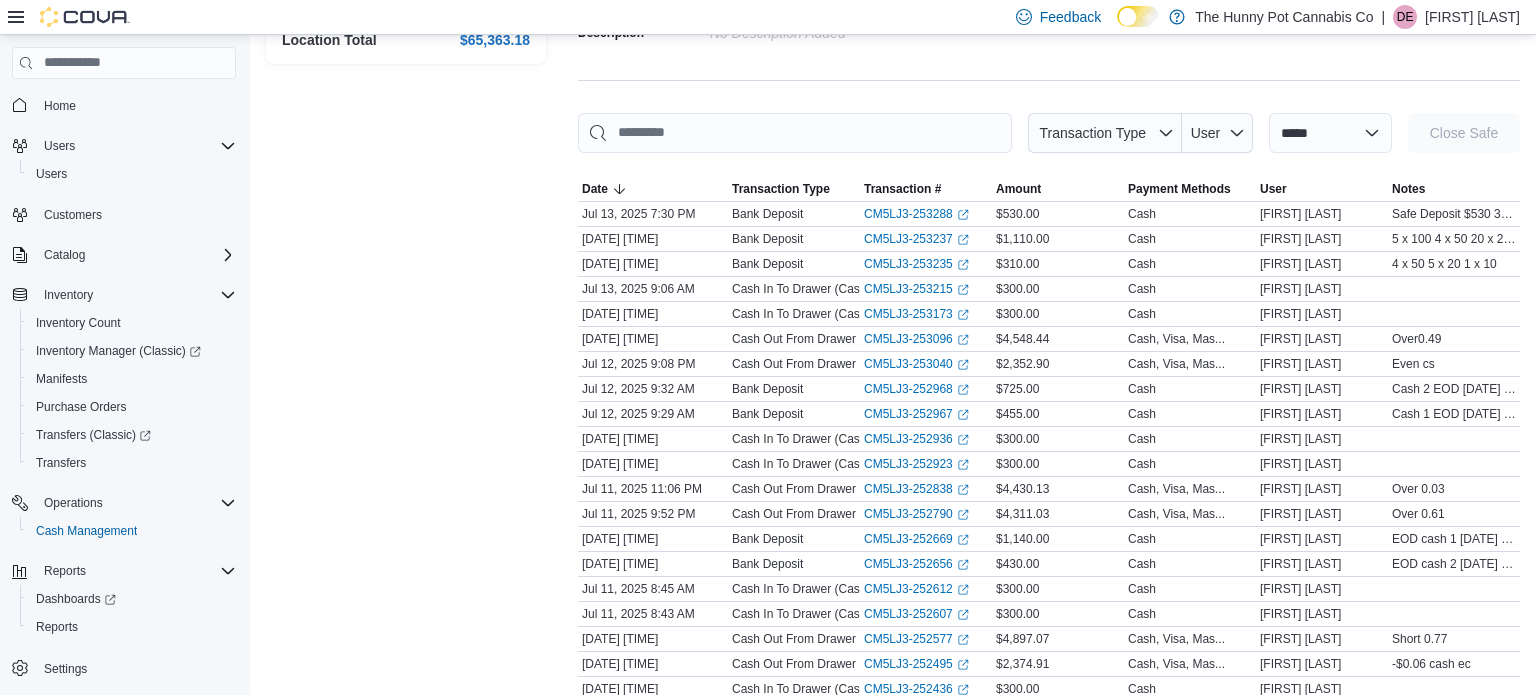 scroll, scrollTop: 233, scrollLeft: 0, axis: vertical 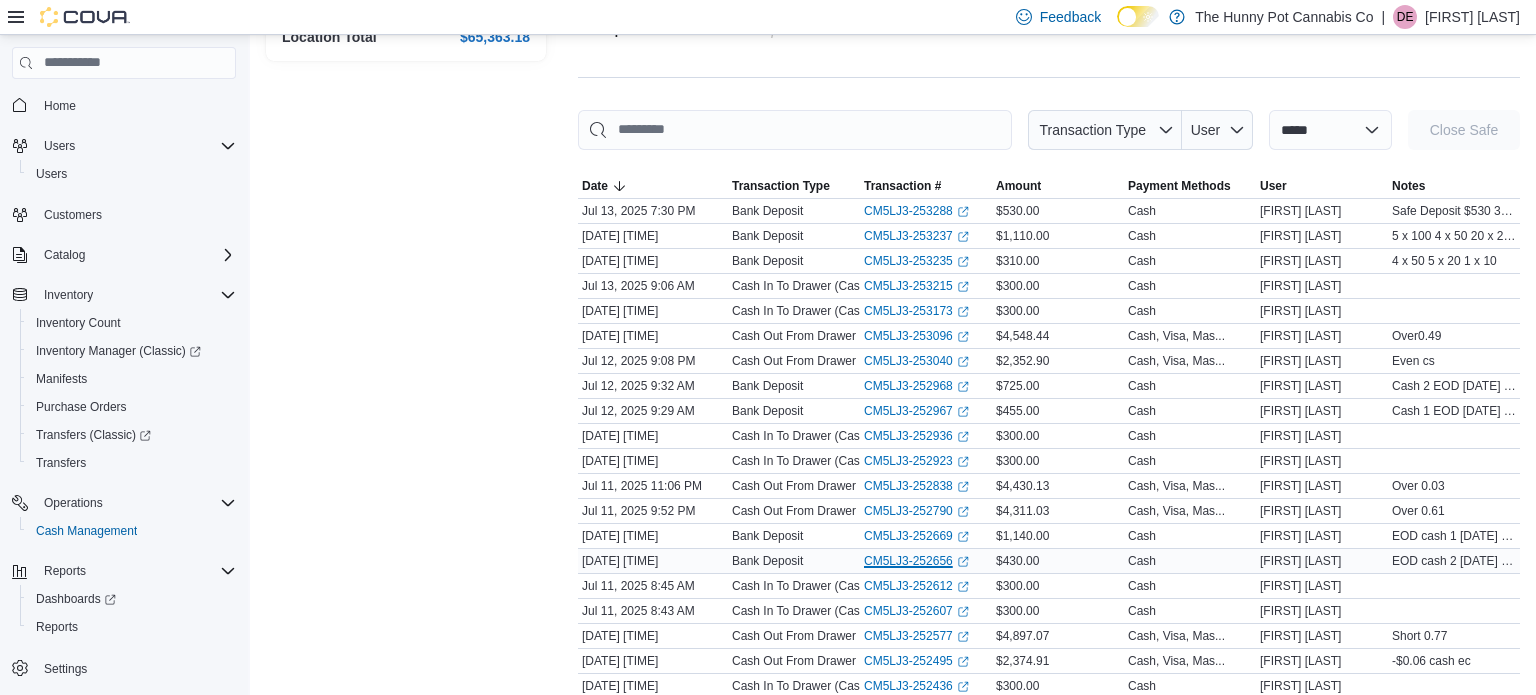 click on "CM5LJ3-252656 (opens in a new tab or window)" at bounding box center [916, 561] 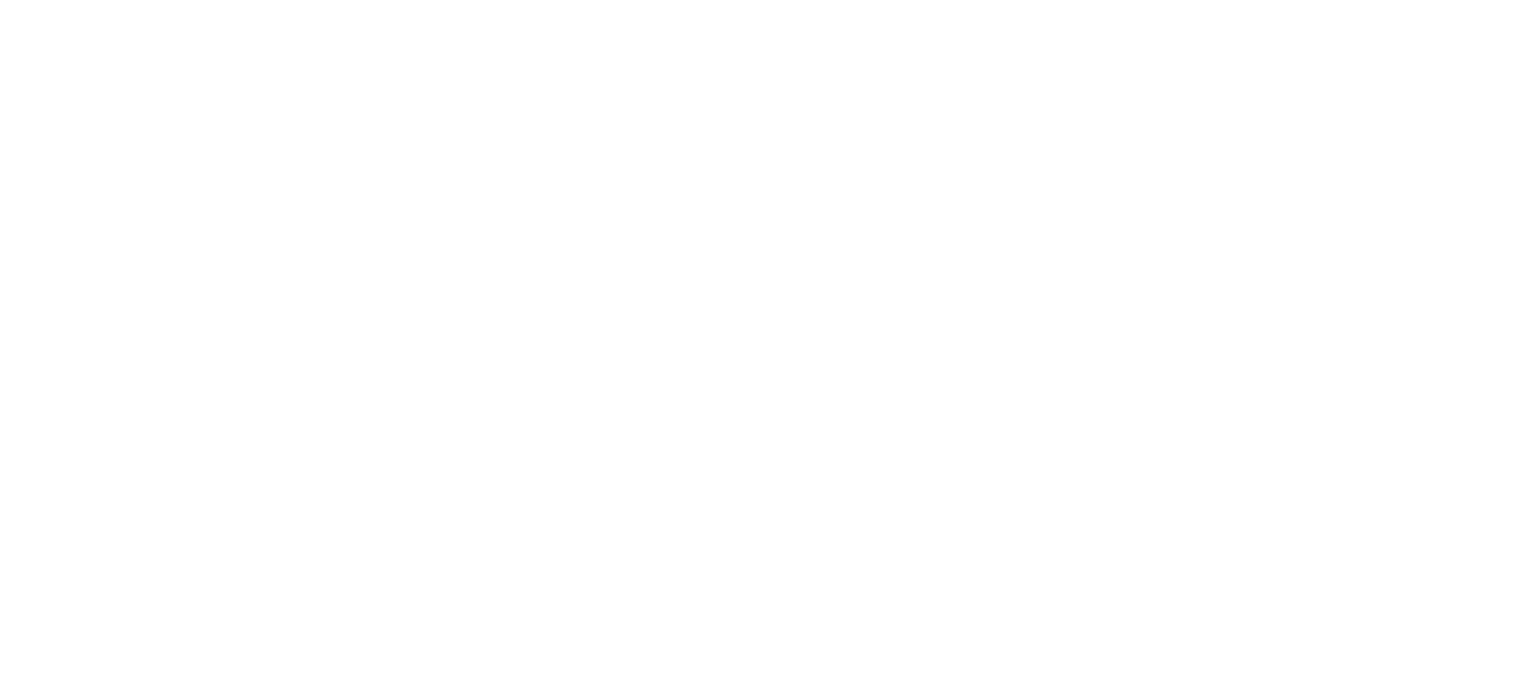 scroll, scrollTop: 0, scrollLeft: 0, axis: both 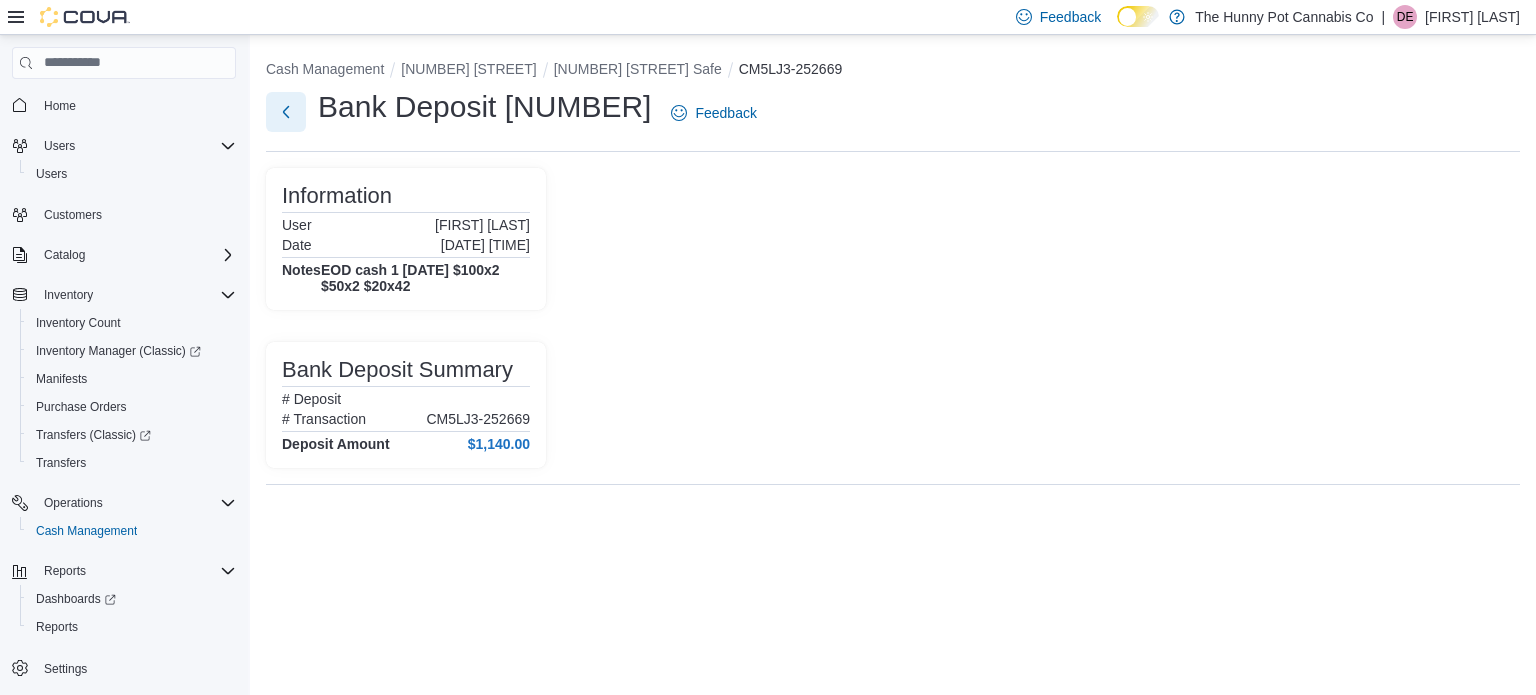 click at bounding box center (286, 112) 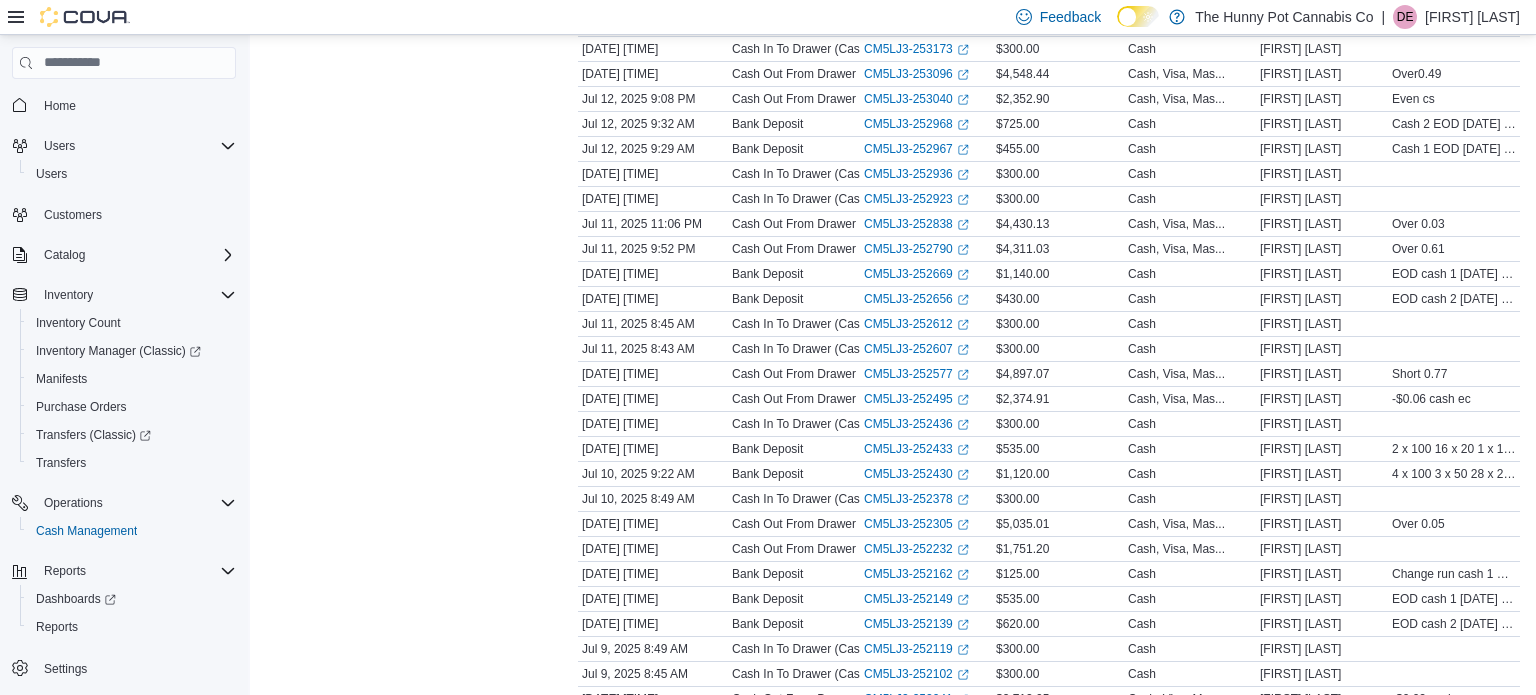 scroll, scrollTop: 505, scrollLeft: 0, axis: vertical 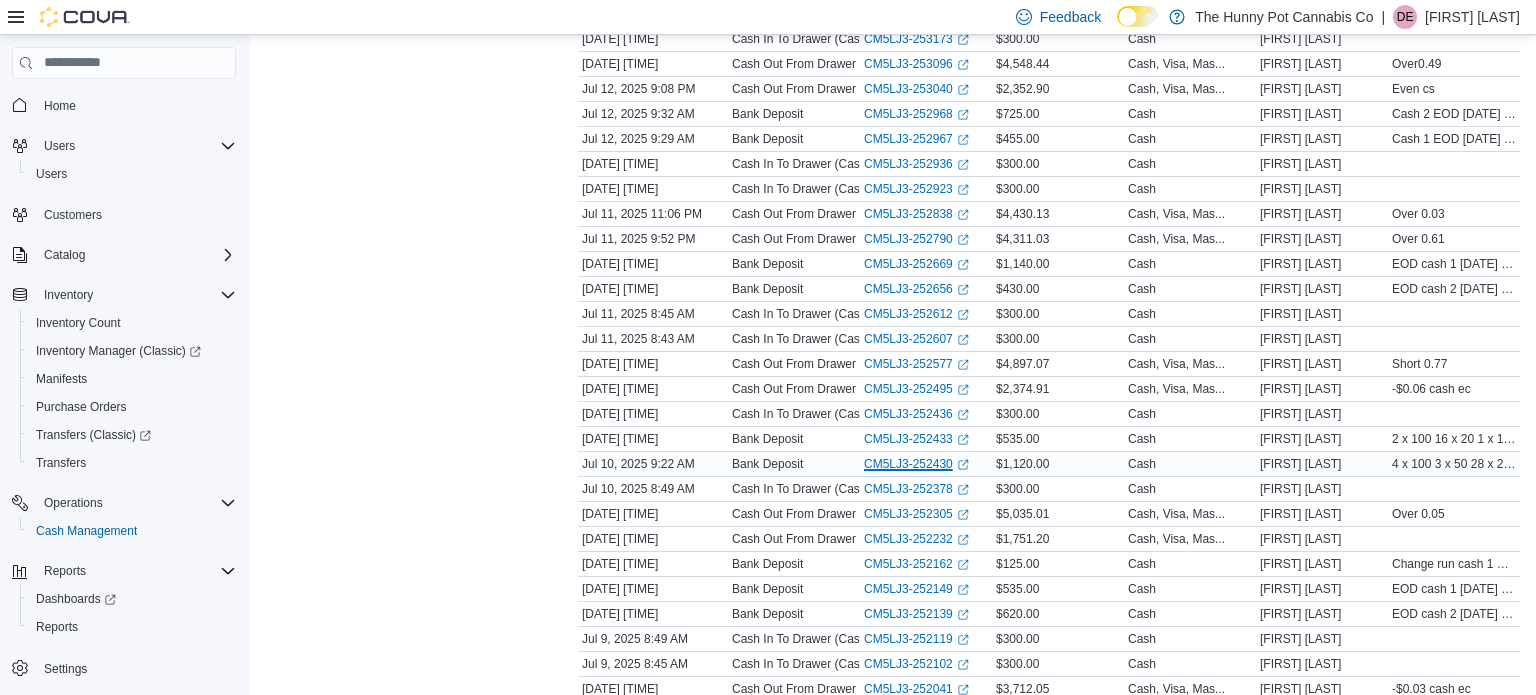 click on "CM5LJ3-252430 (opens in a new tab or window)" at bounding box center [916, 464] 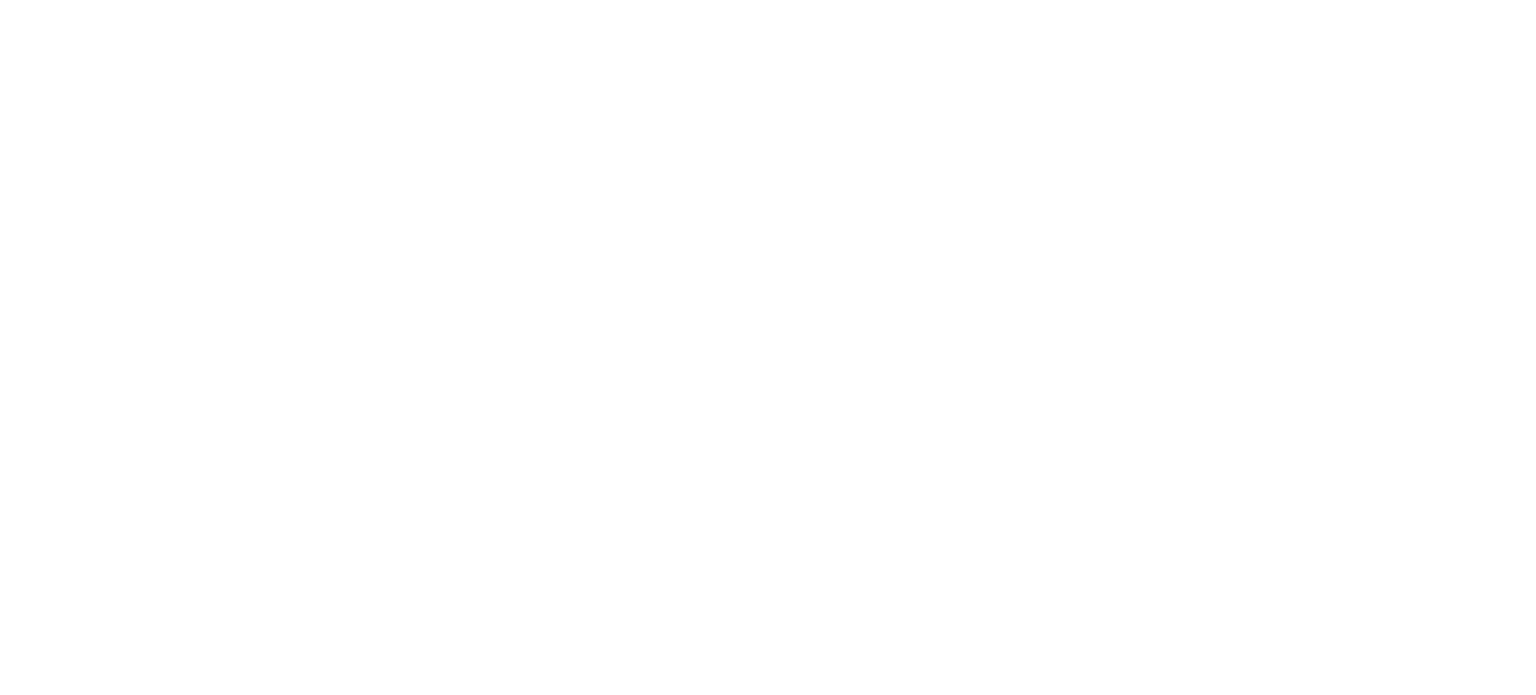 scroll, scrollTop: 0, scrollLeft: 0, axis: both 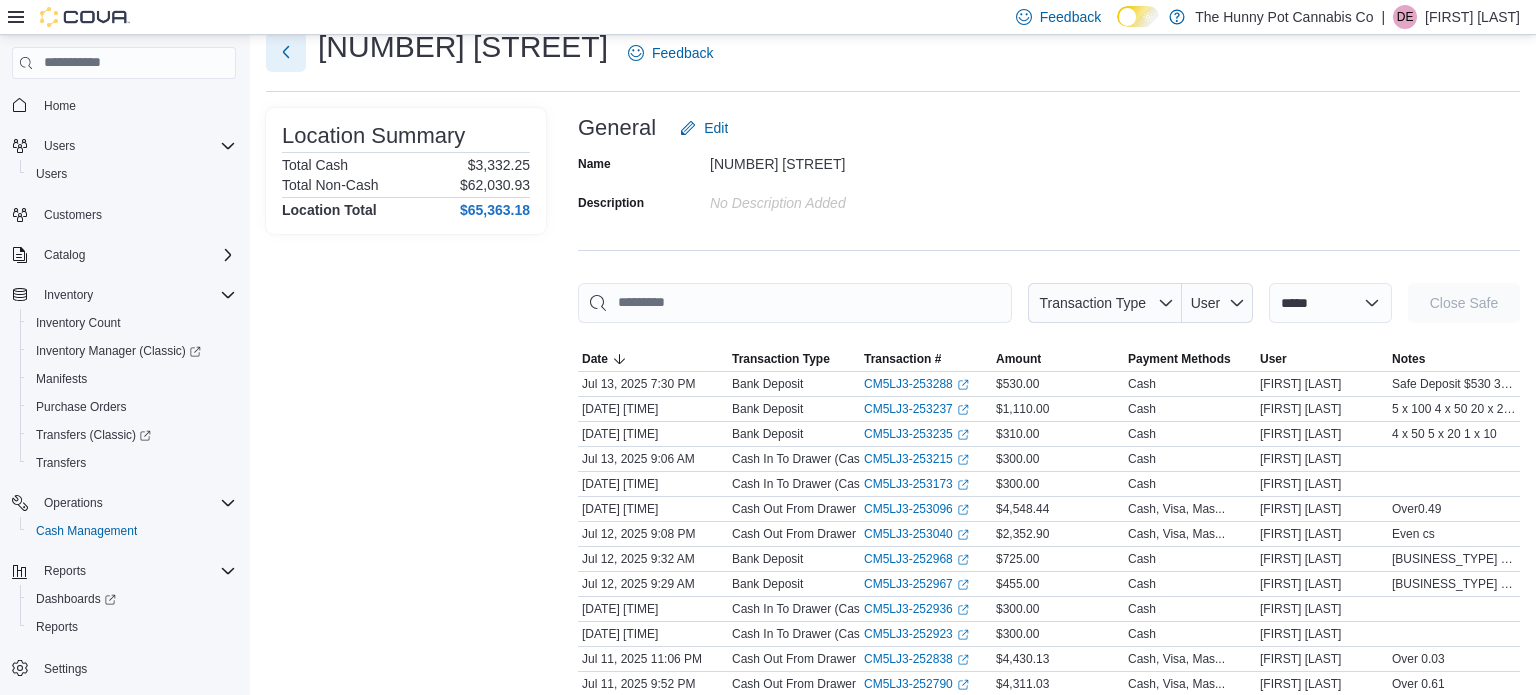 click at bounding box center (286, 52) 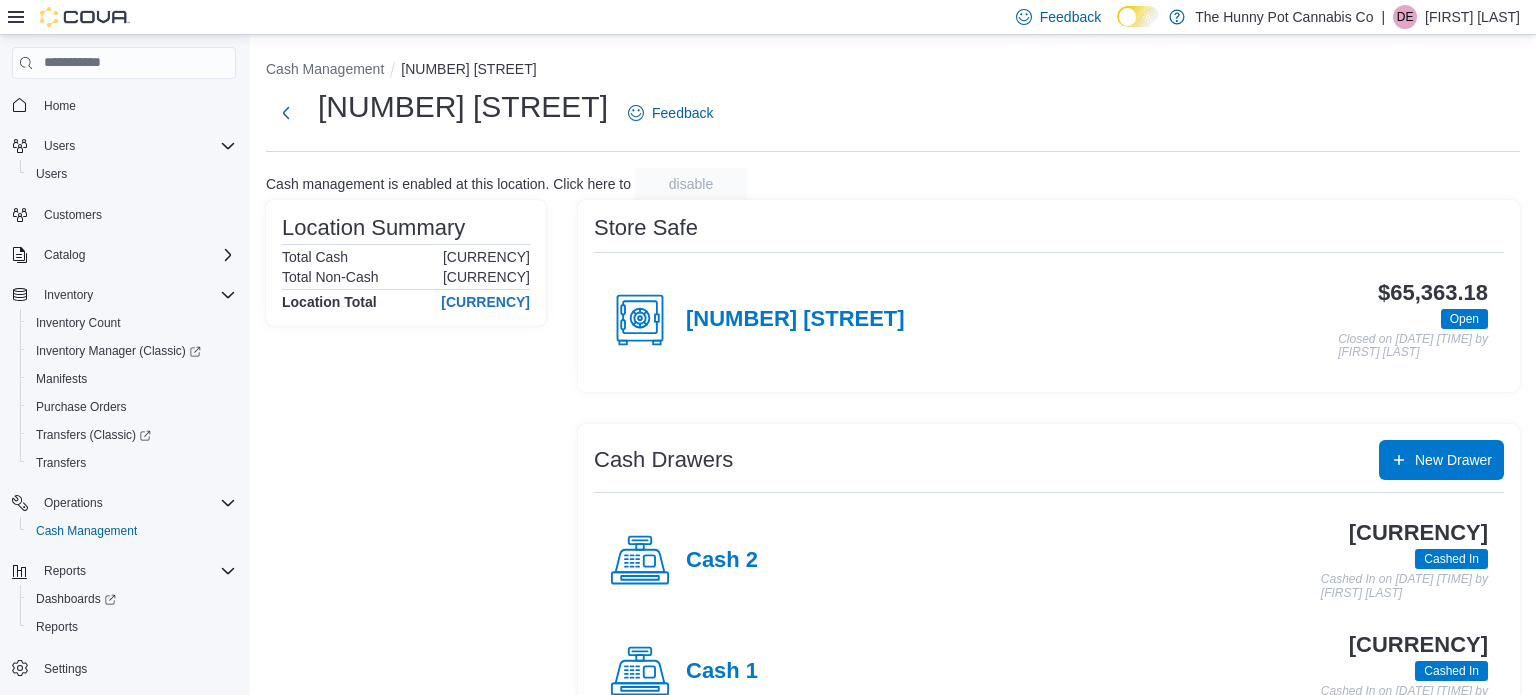 scroll, scrollTop: 174, scrollLeft: 0, axis: vertical 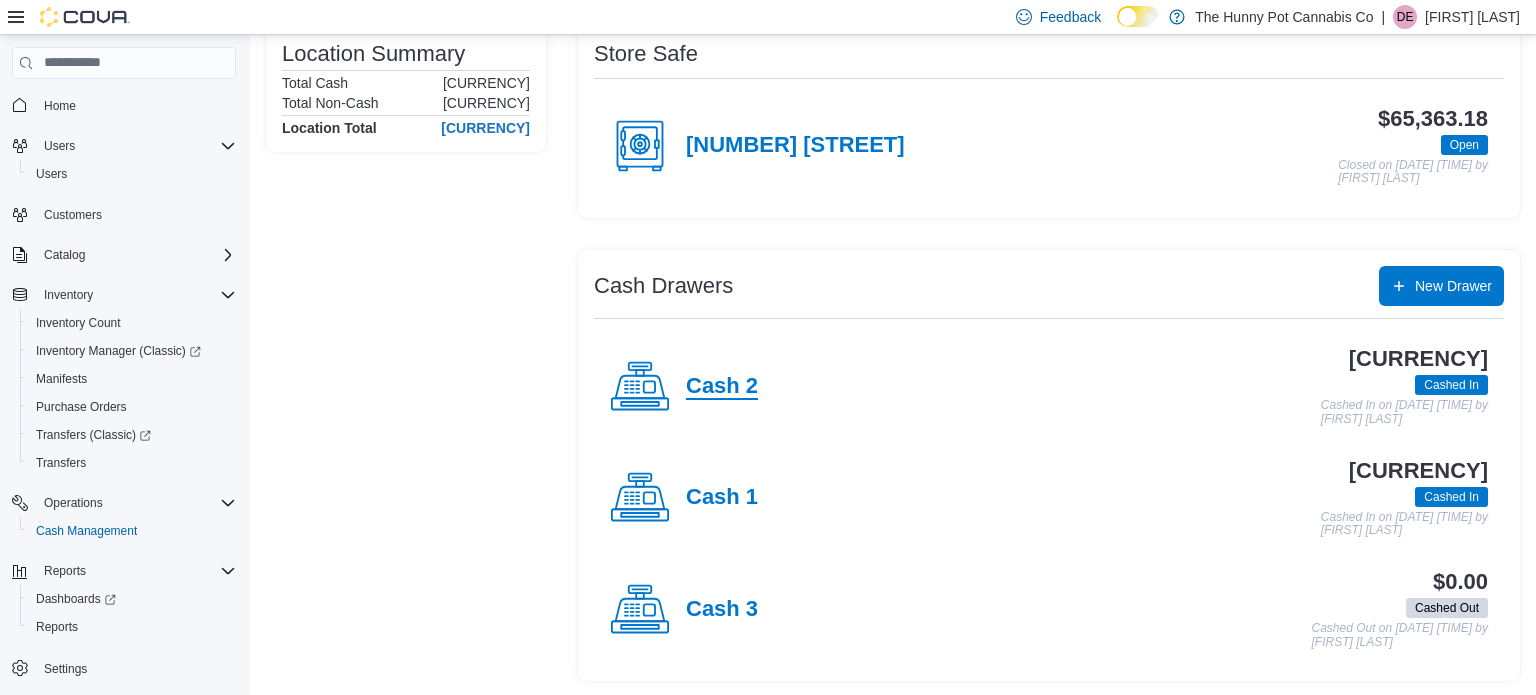 click on "Cash 2" at bounding box center (722, 387) 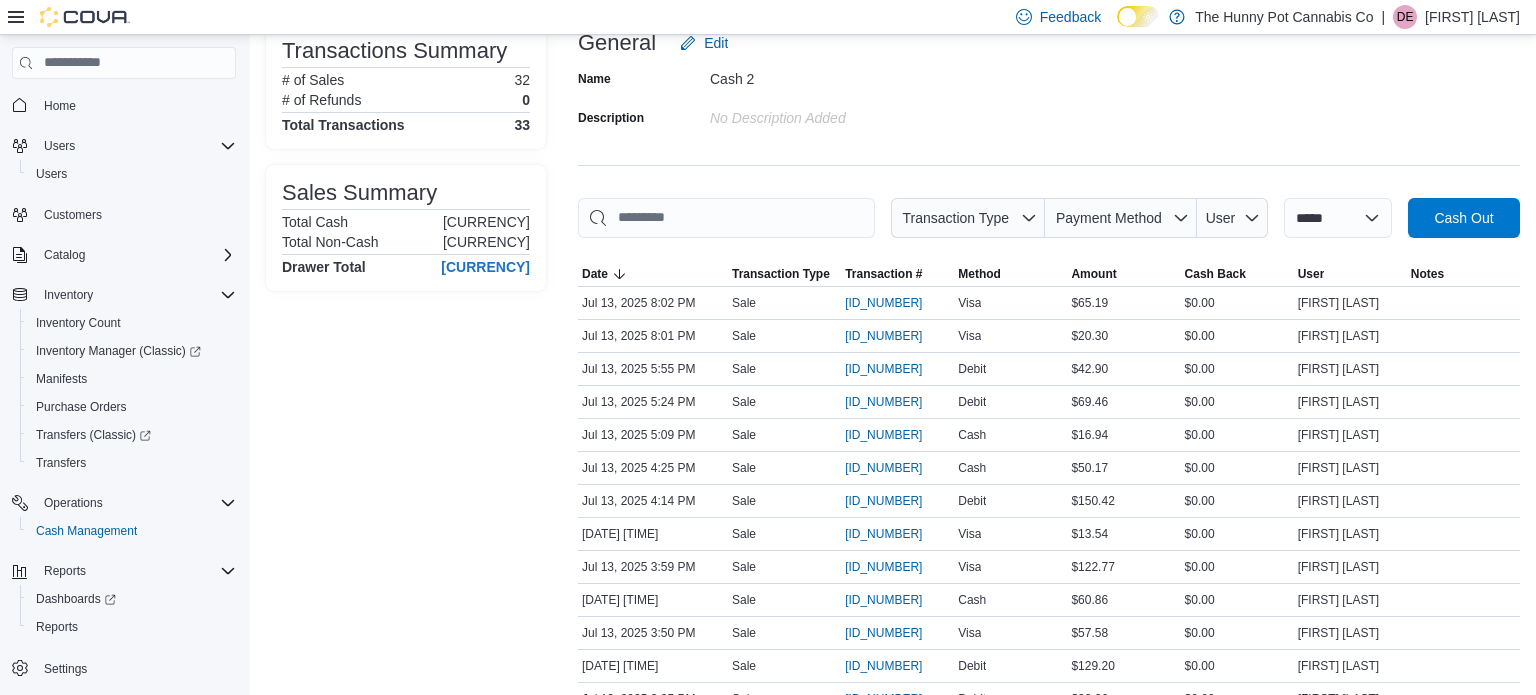scroll, scrollTop: 192, scrollLeft: 0, axis: vertical 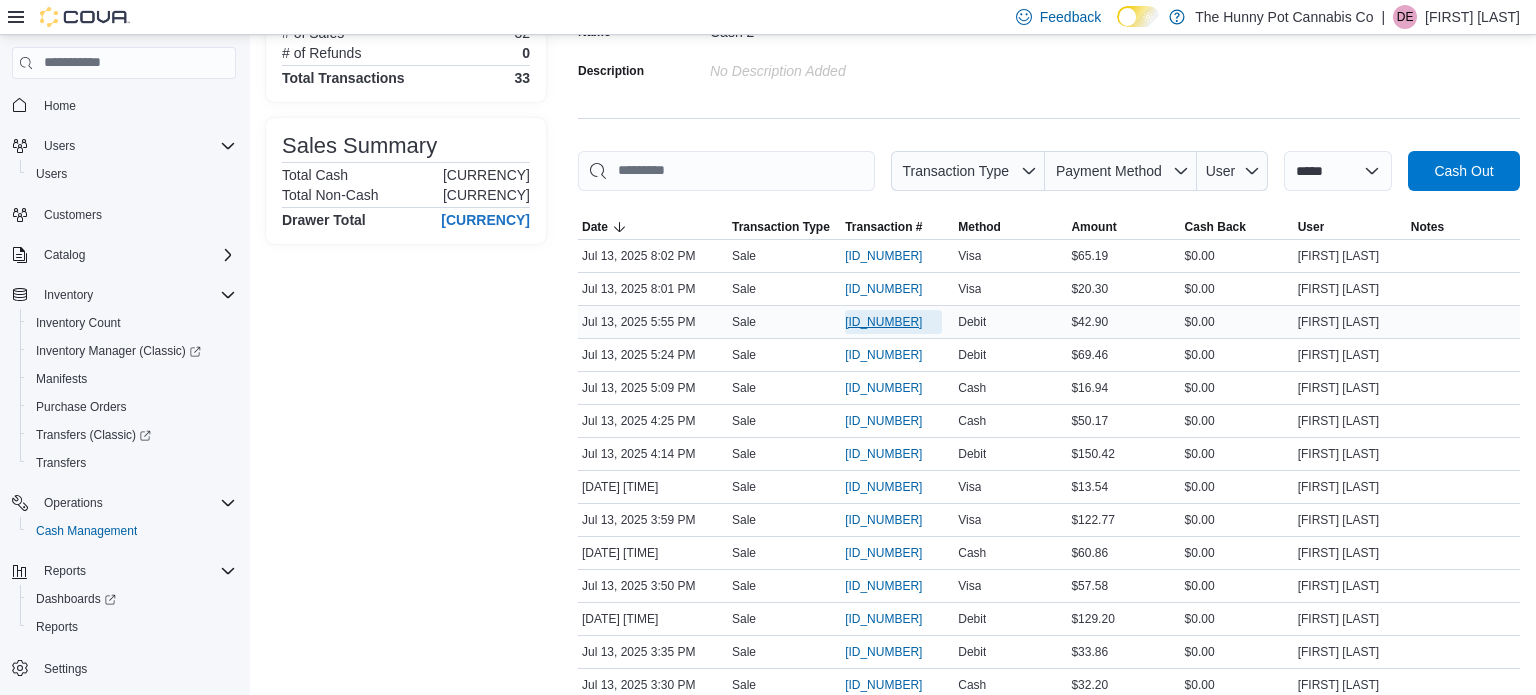 click on "[ID_NUMBER]" at bounding box center (883, 322) 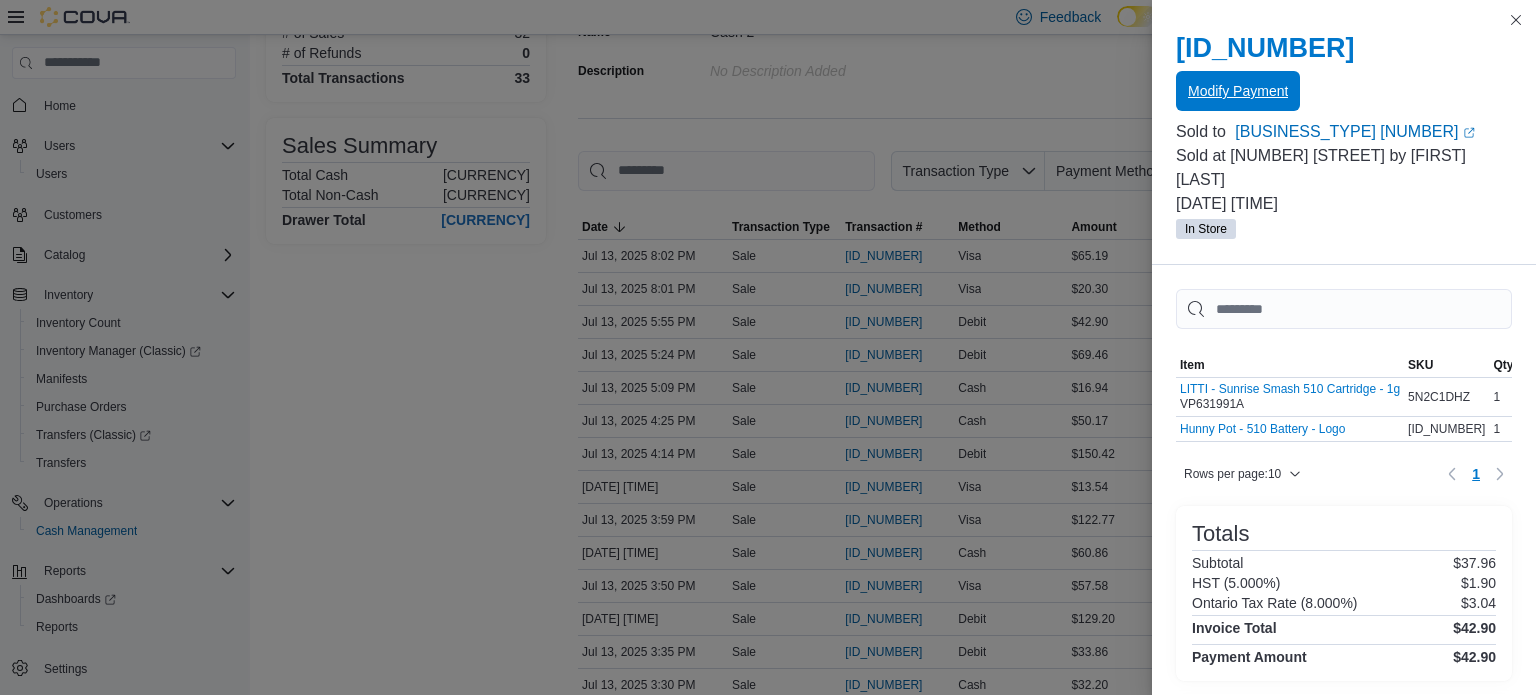 click on "Modify Payment" at bounding box center [1238, 91] 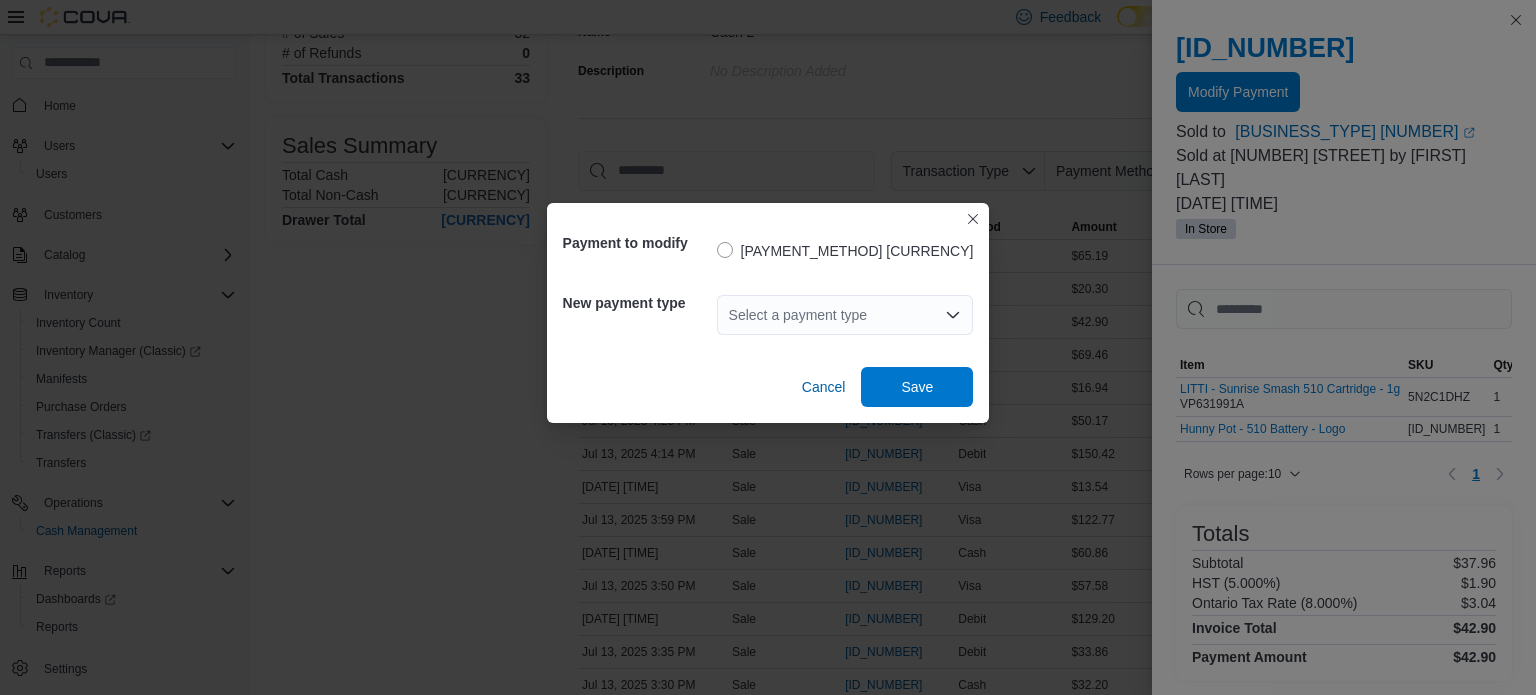 click on "Select a payment type" at bounding box center (845, 315) 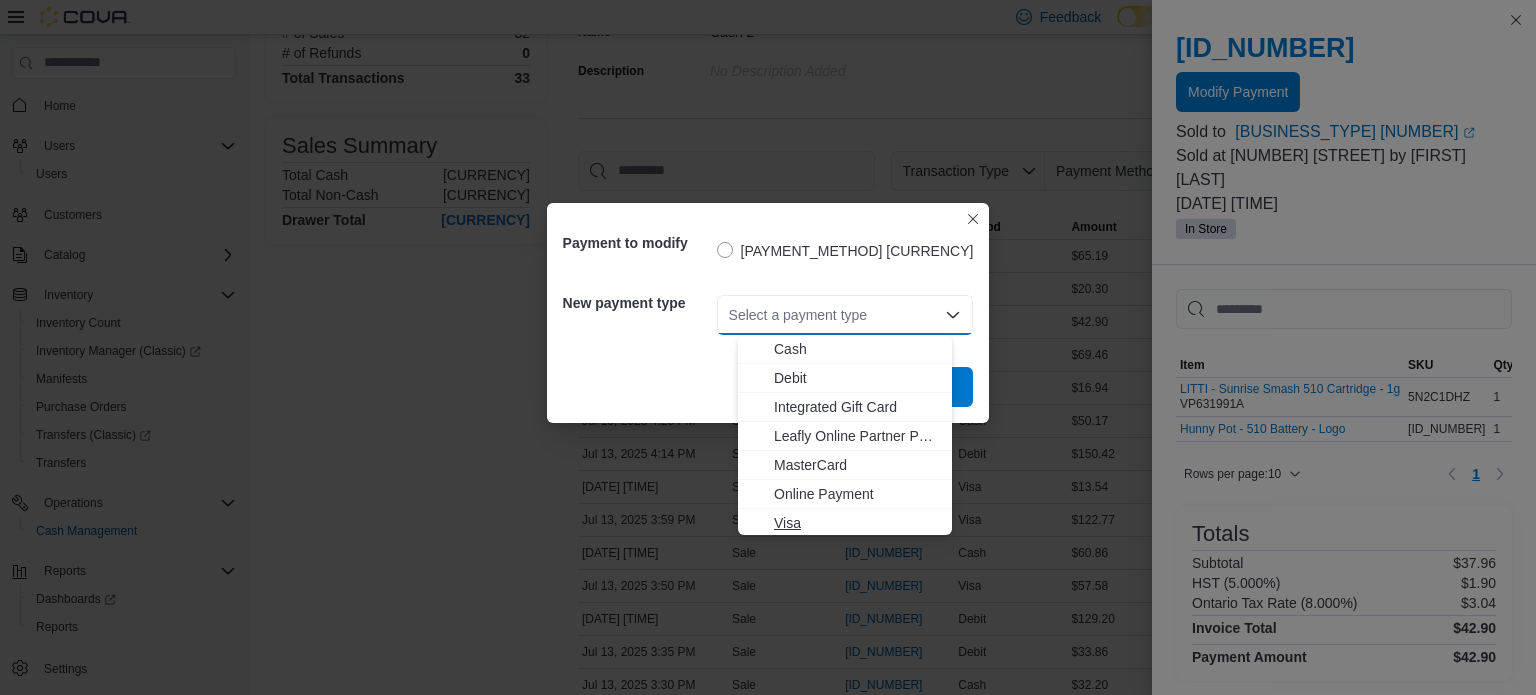 click on "Visa" at bounding box center (857, 523) 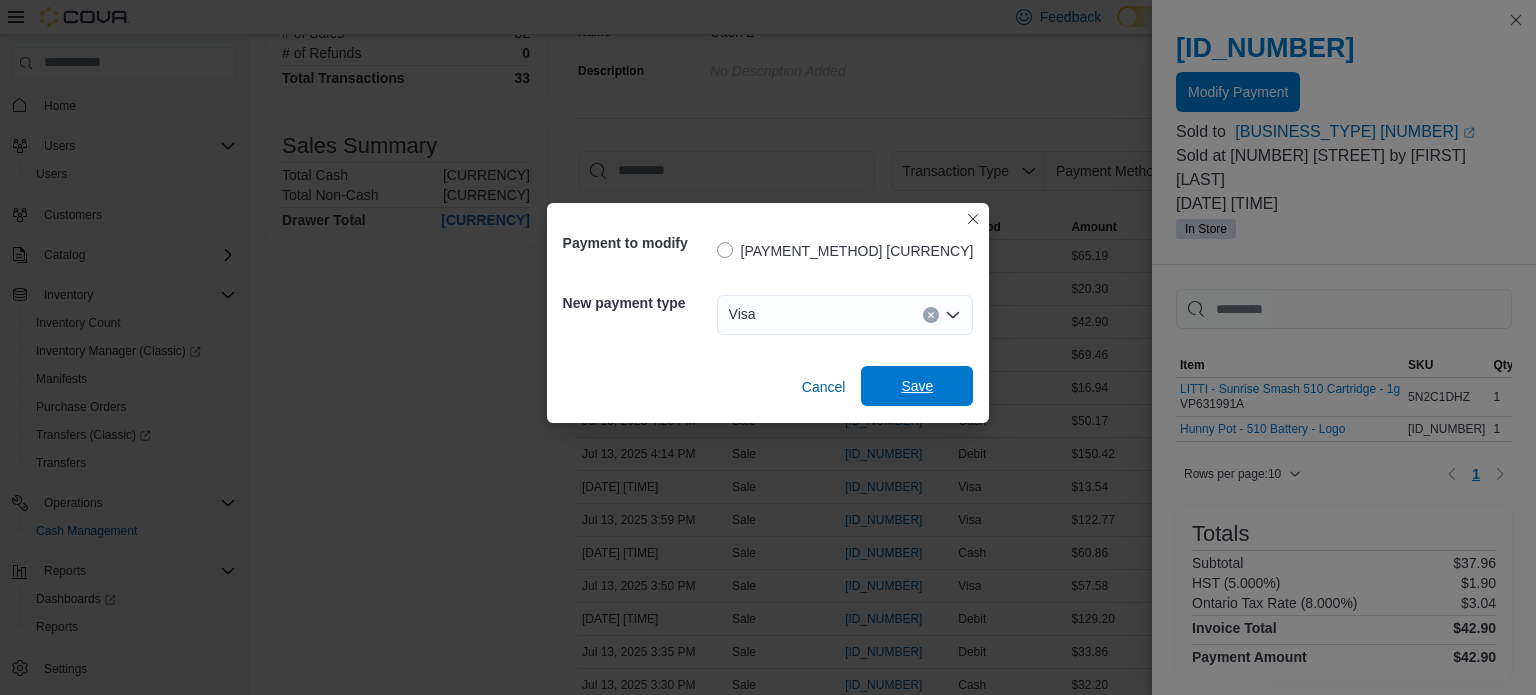 click on "Save" at bounding box center [917, 386] 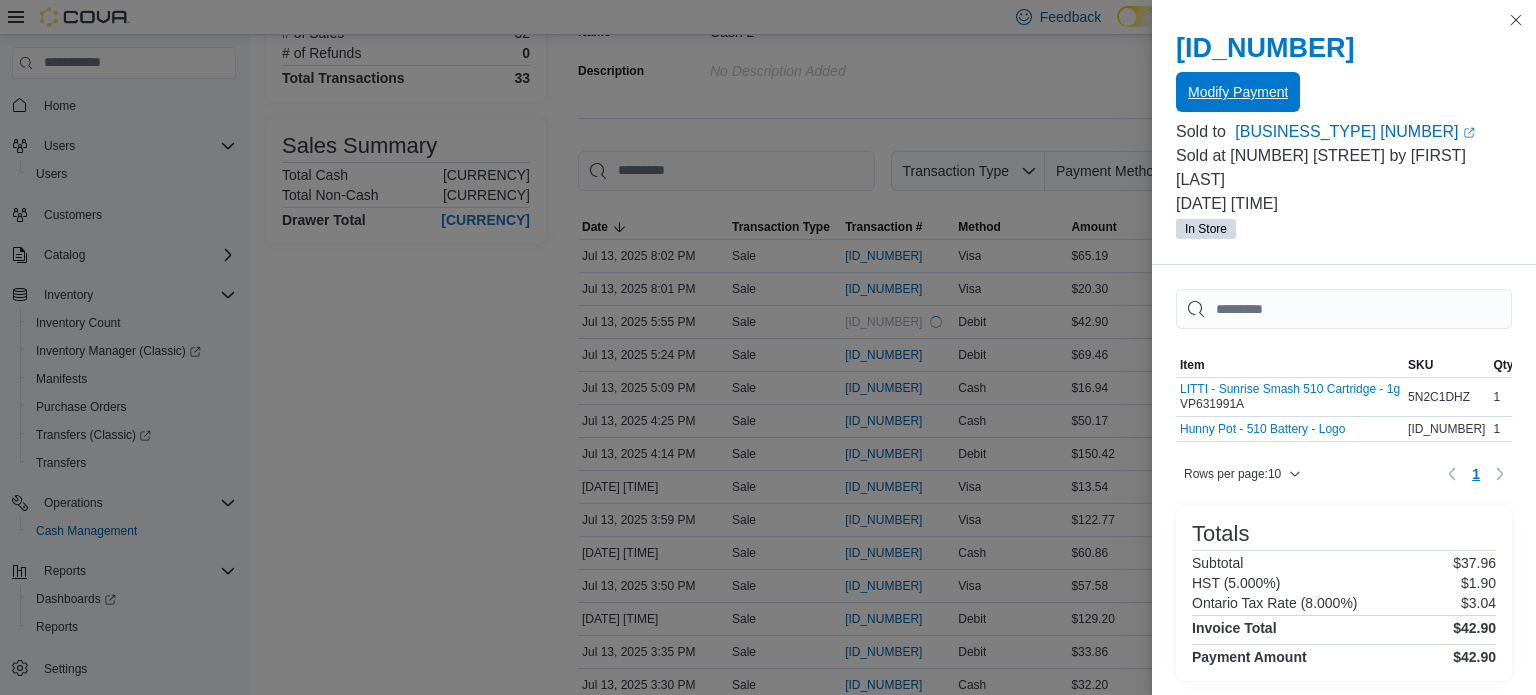 scroll, scrollTop: 0, scrollLeft: 0, axis: both 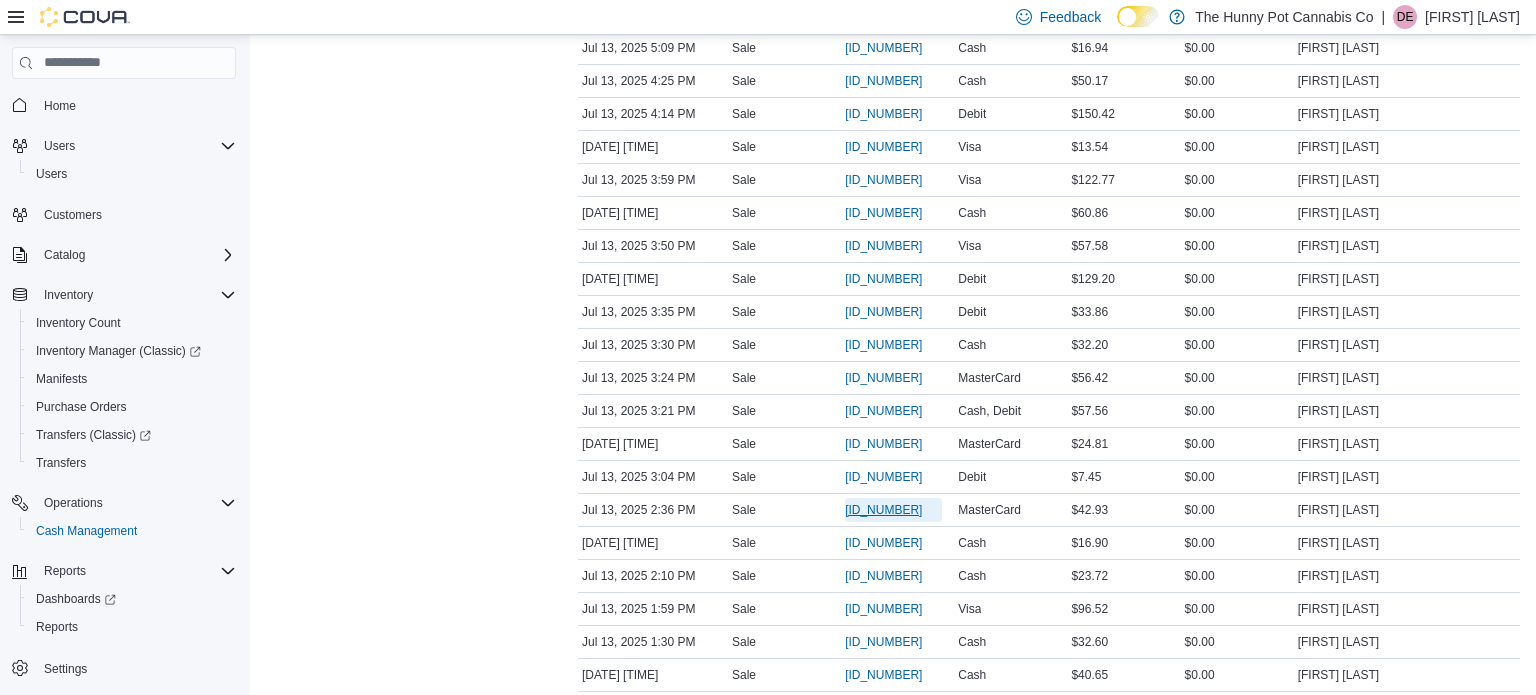 click on "[ID_NUMBER]" at bounding box center [883, 510] 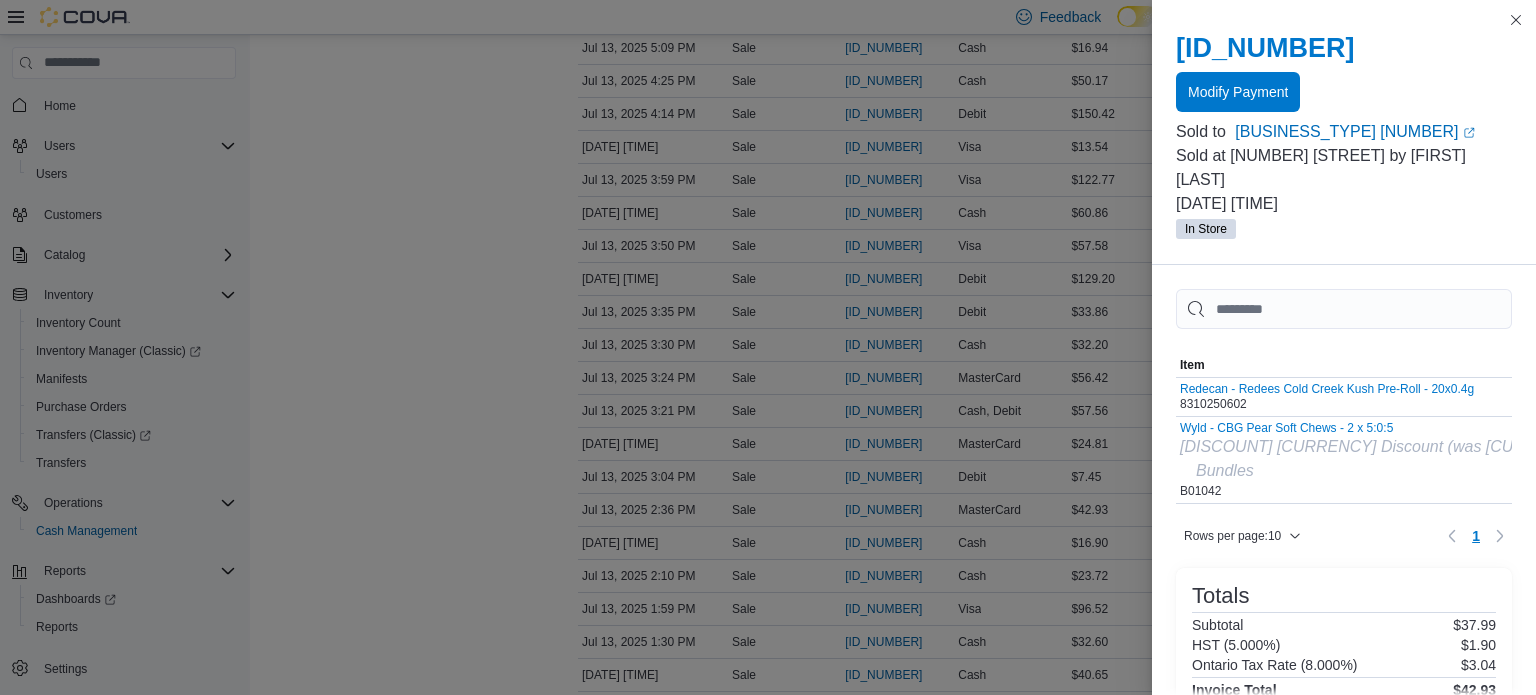 click at bounding box center (1344, 116) 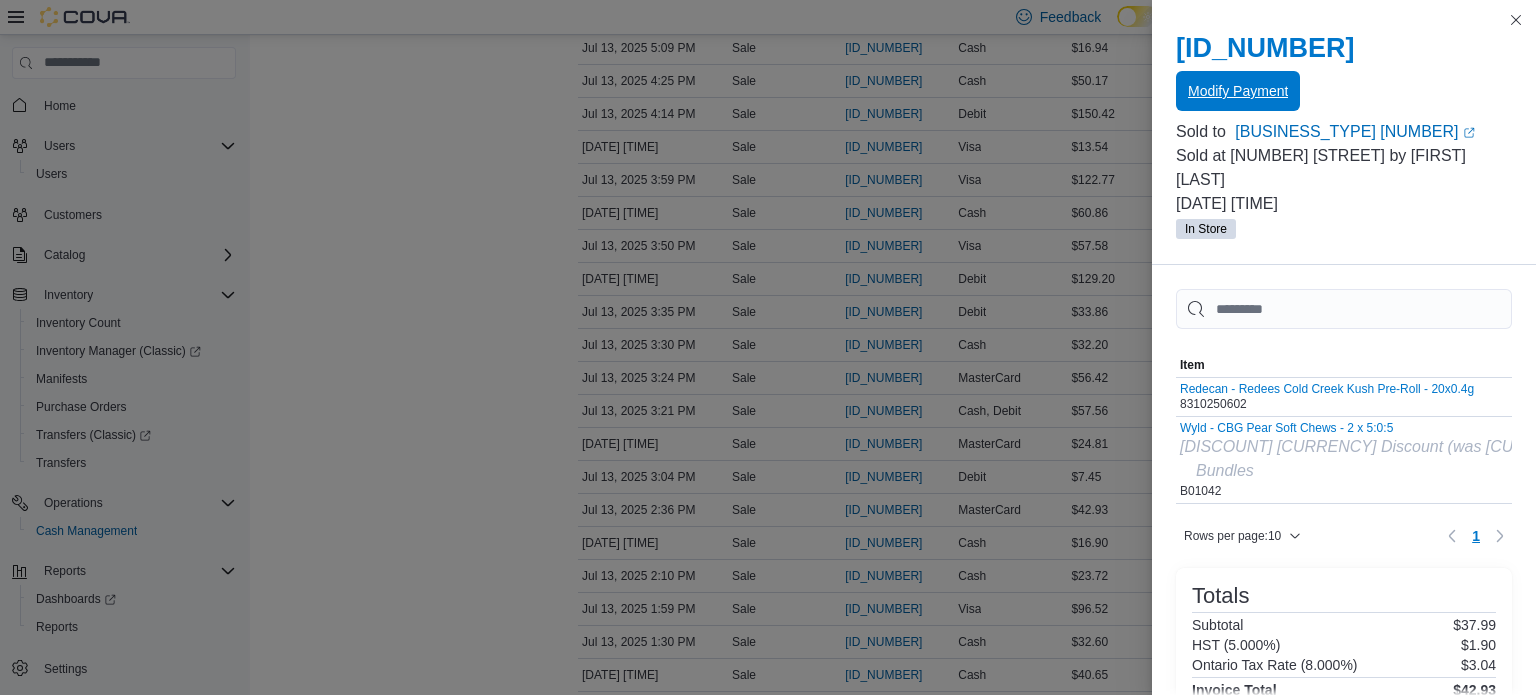 click on "Modify Payment" at bounding box center (1344, 92) 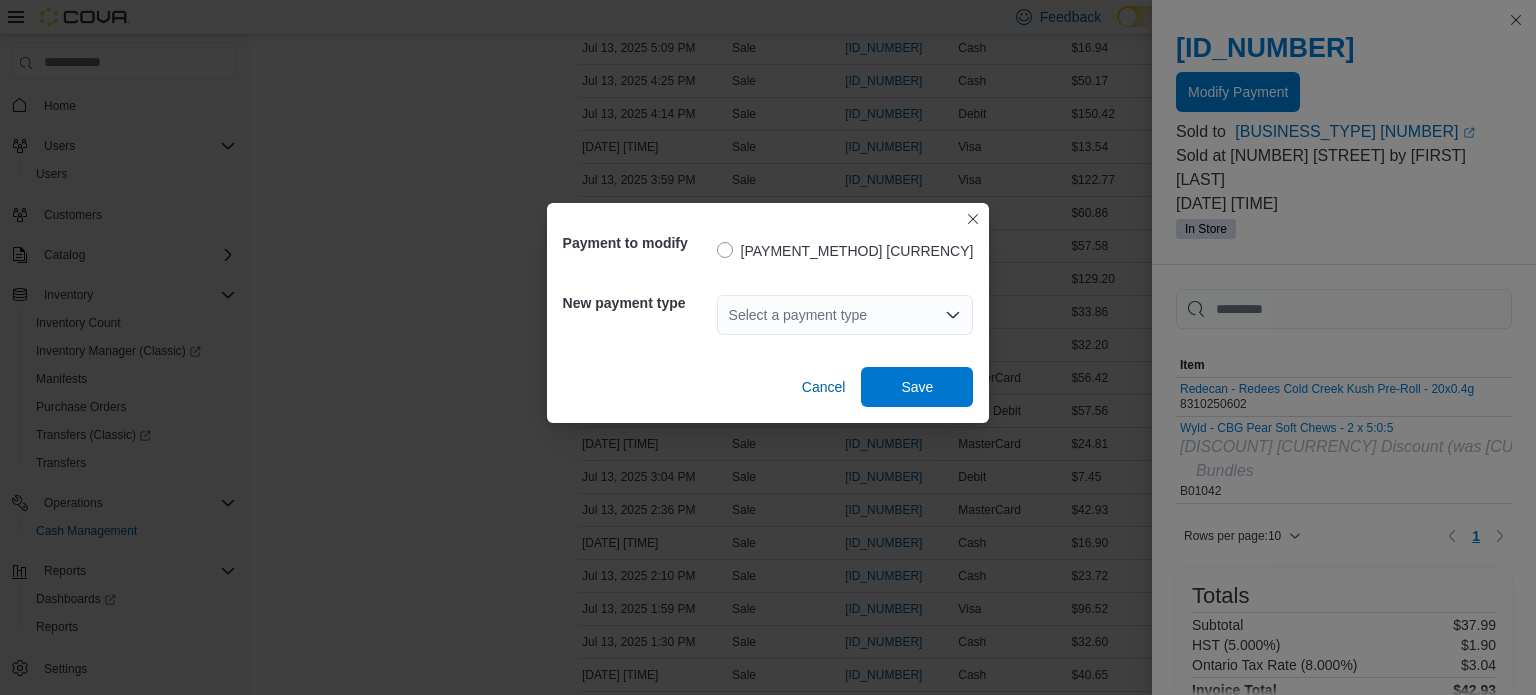 click on "Select a payment type" at bounding box center [845, 315] 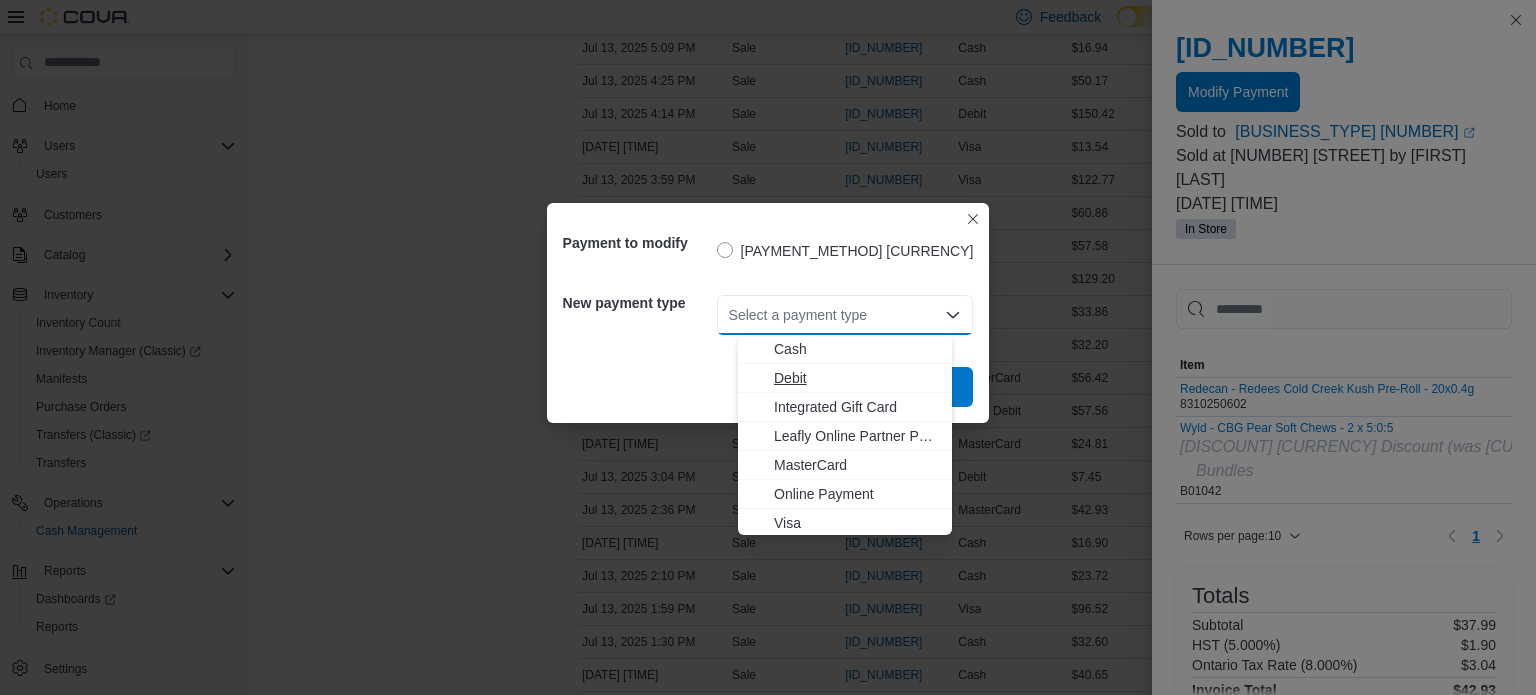 click on "Debit" at bounding box center (857, 378) 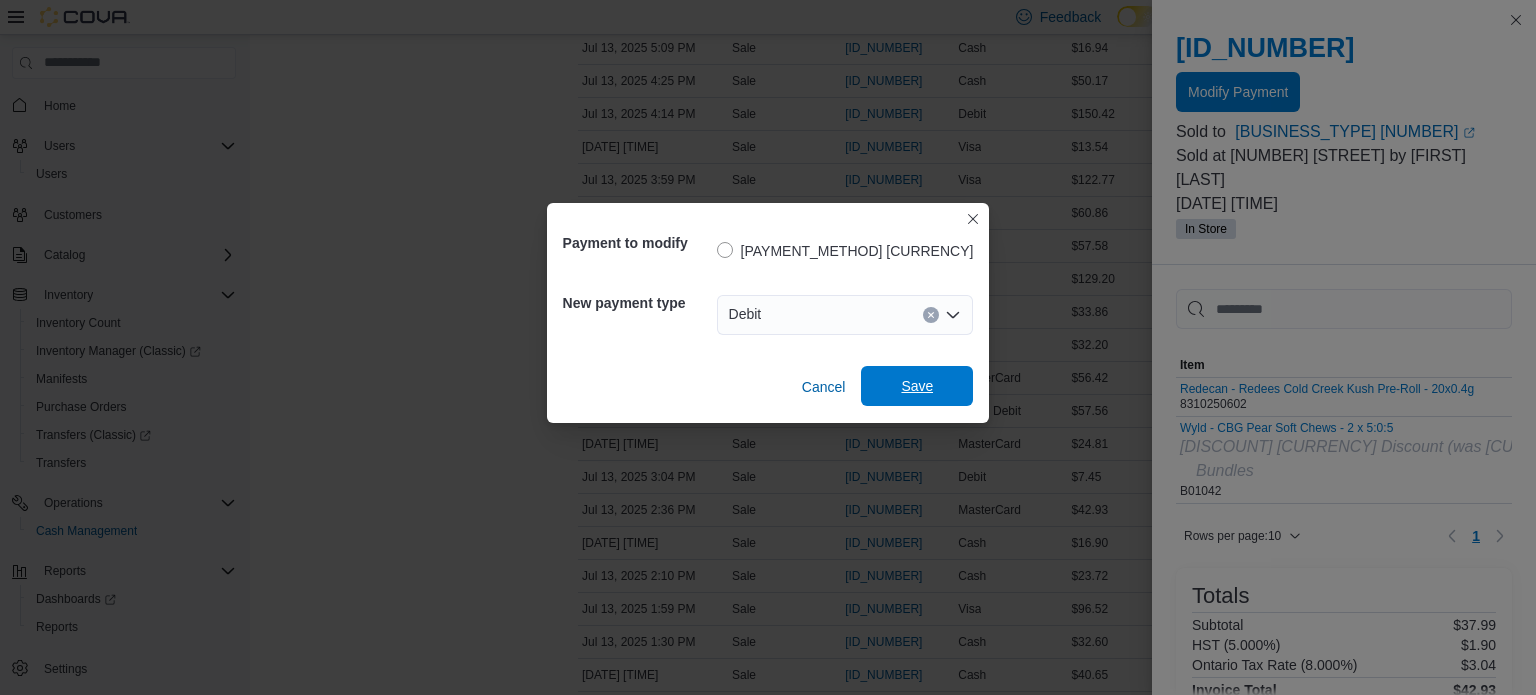click on "Save" at bounding box center (917, 386) 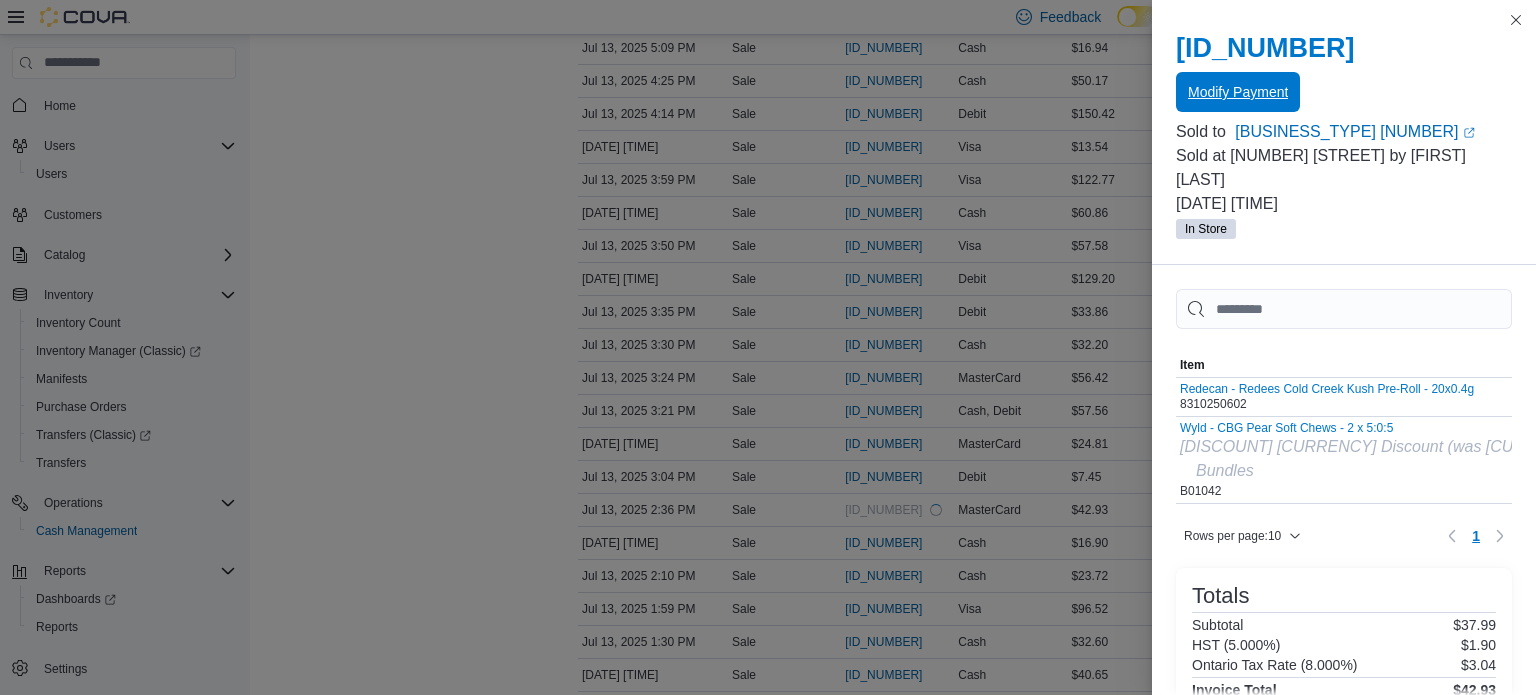 scroll, scrollTop: 0, scrollLeft: 0, axis: both 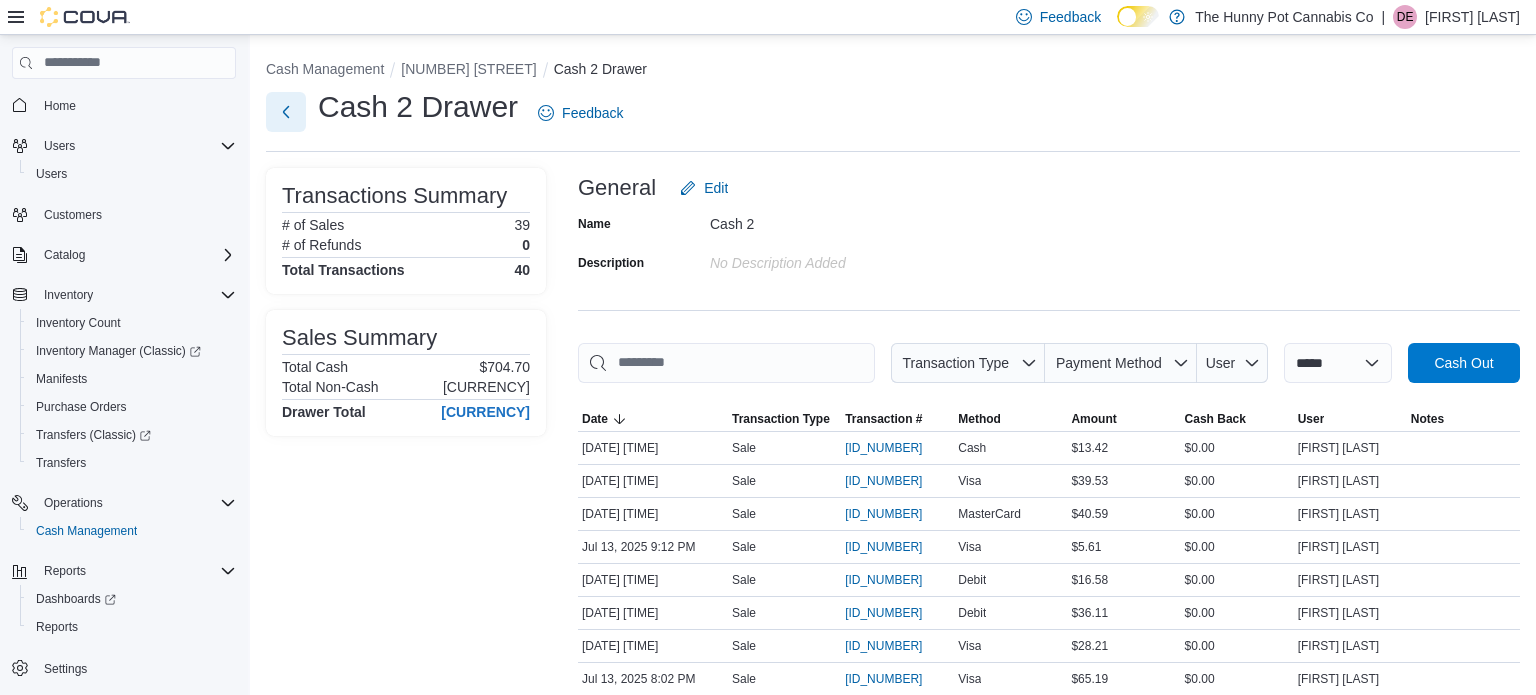 click at bounding box center (286, 112) 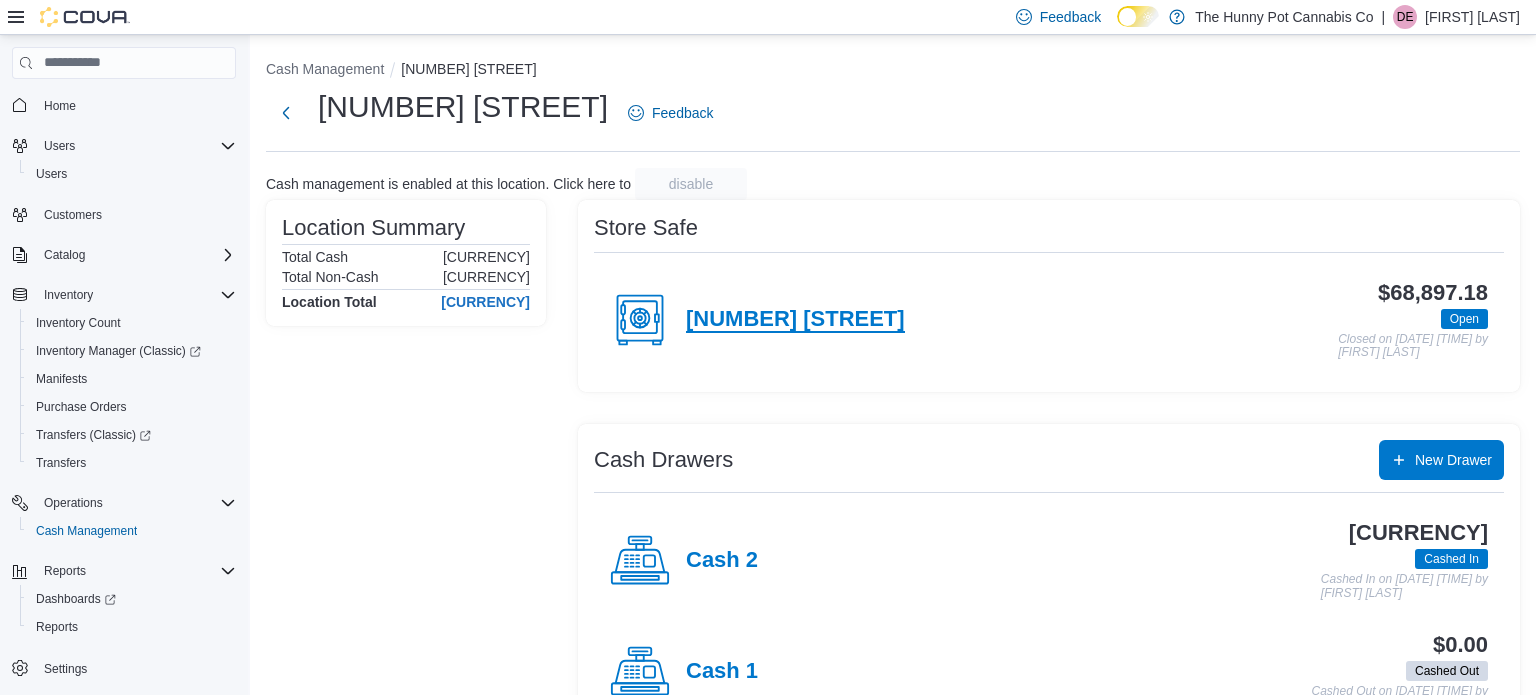 click on "[NUMBER] [STREET]" at bounding box center [795, 320] 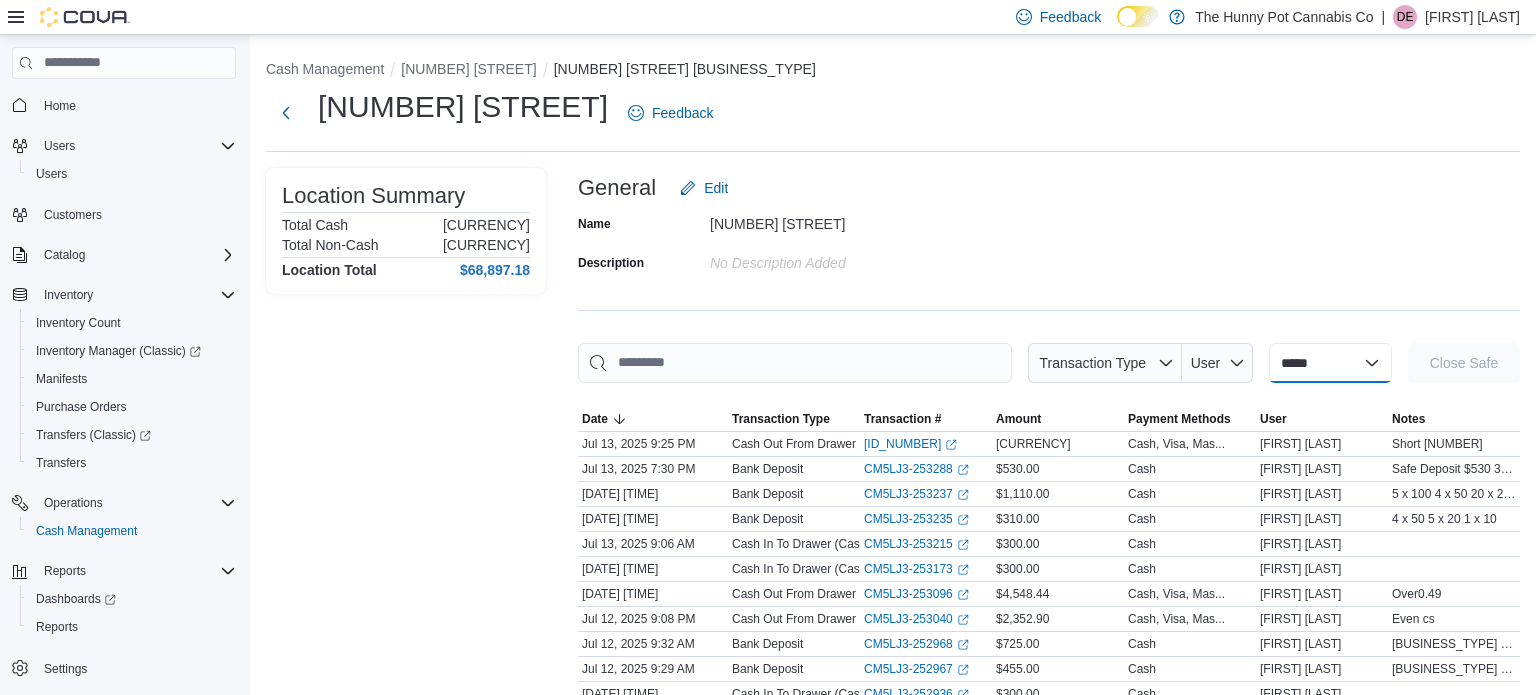 click on "**********" at bounding box center (1330, 363) 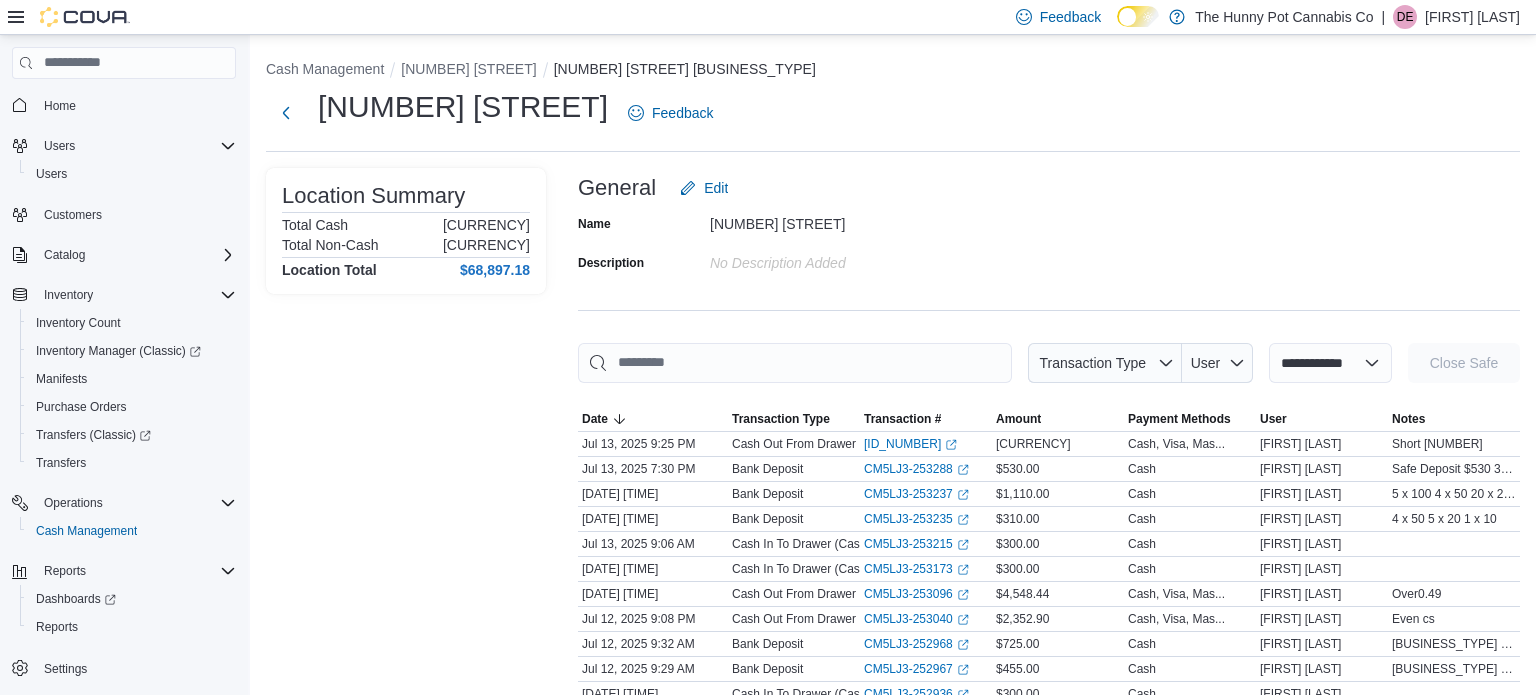click on "**********" at bounding box center (1330, 363) 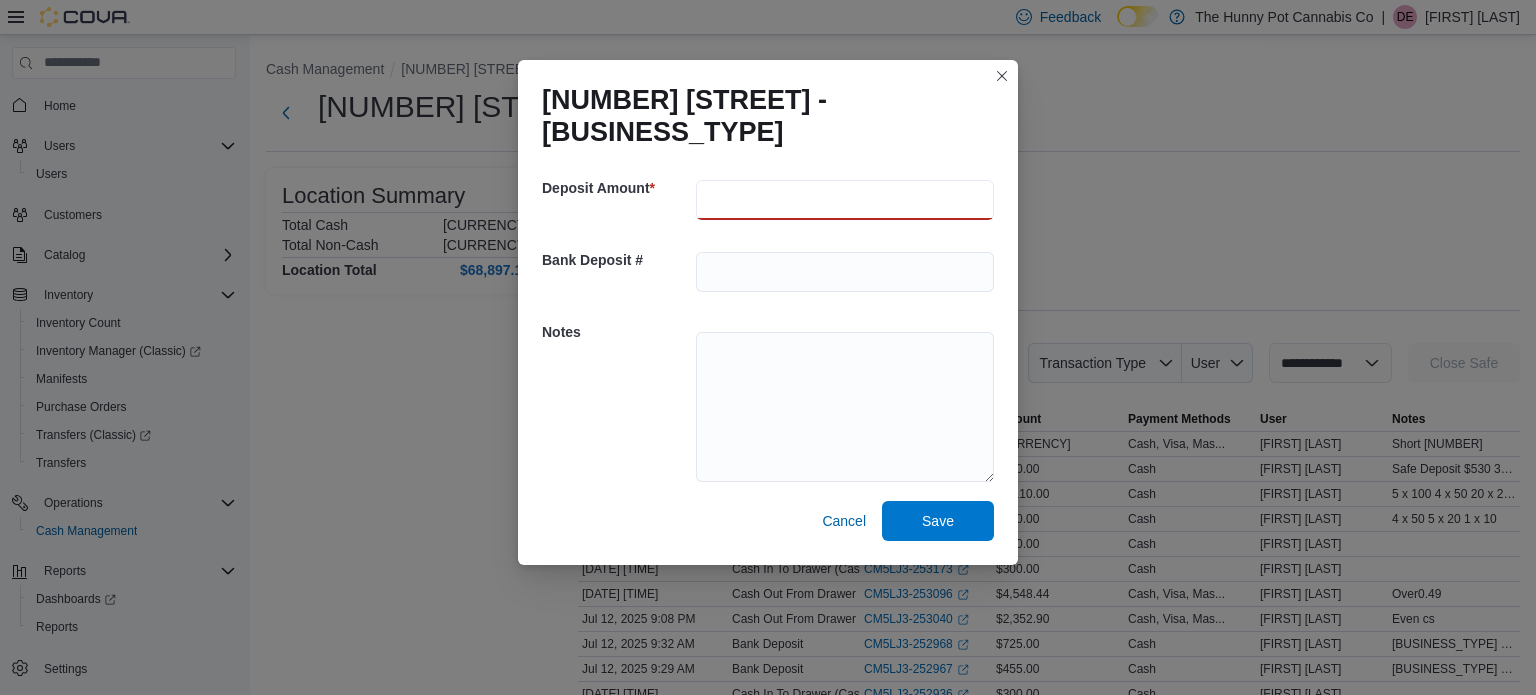 click at bounding box center (845, 200) 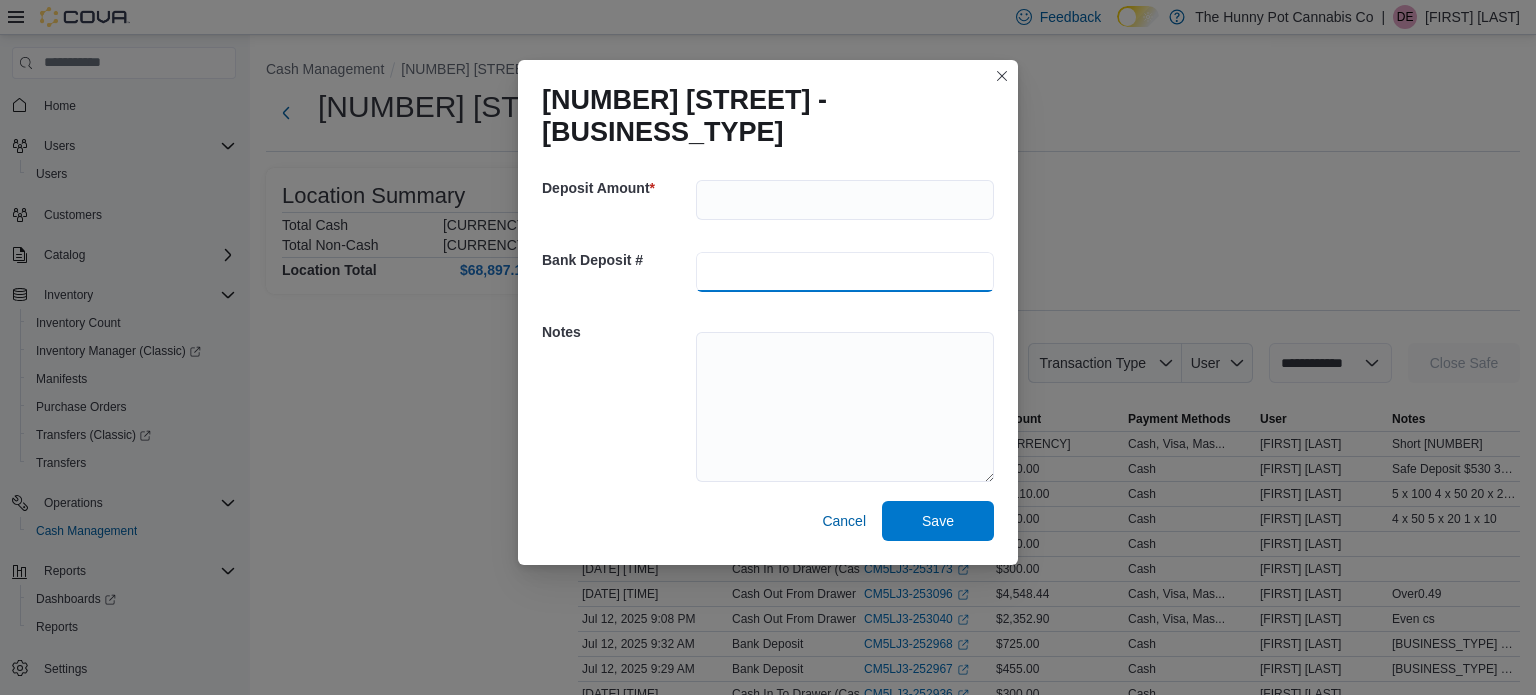 click at bounding box center [845, 272] 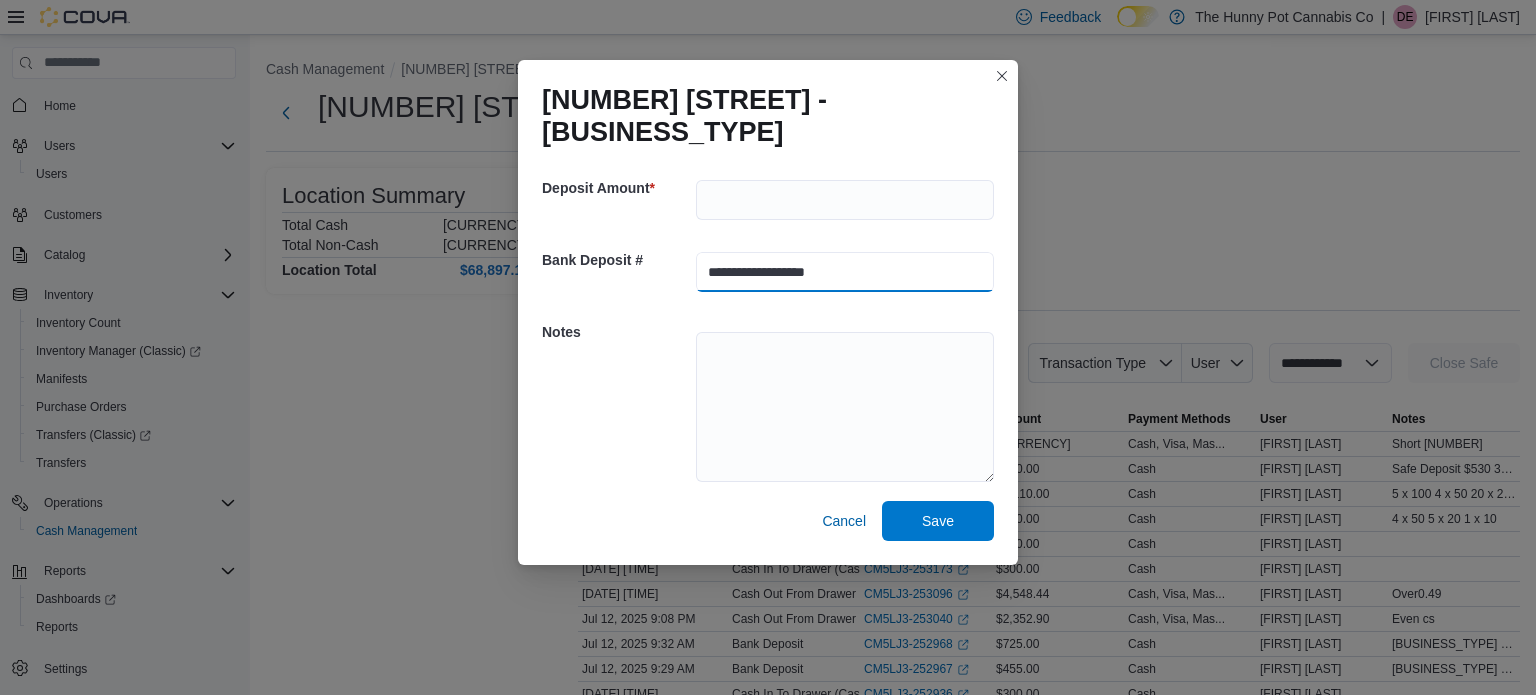 type on "**********" 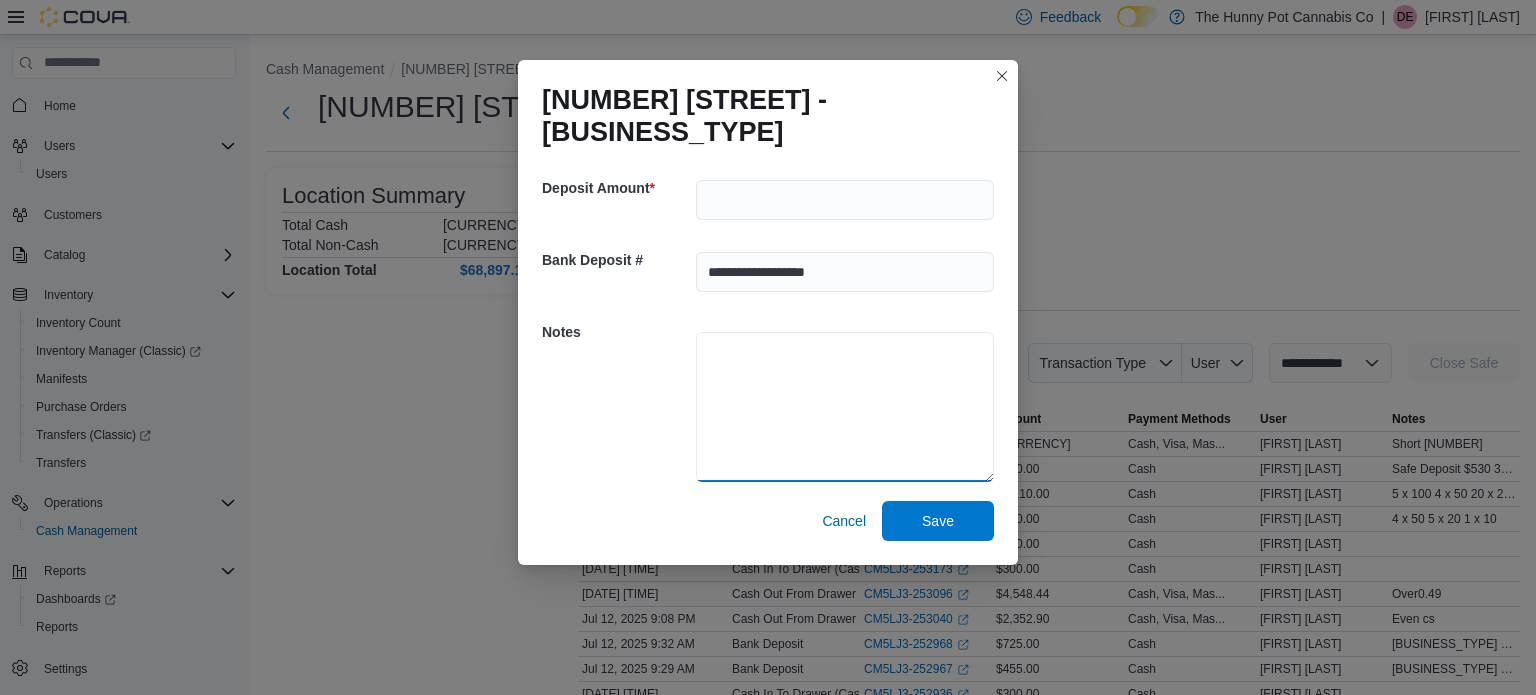 click at bounding box center [845, 407] 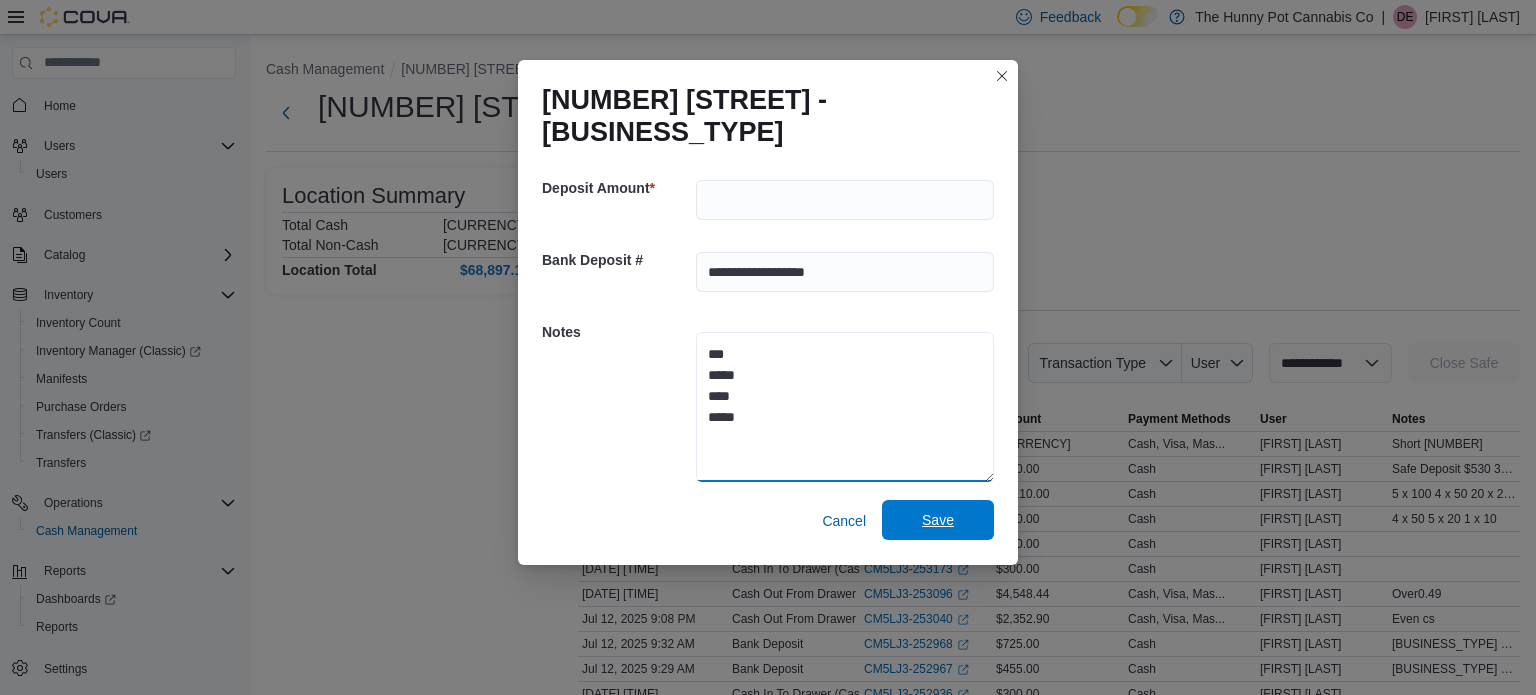 type on "[MASKED_DATA]" 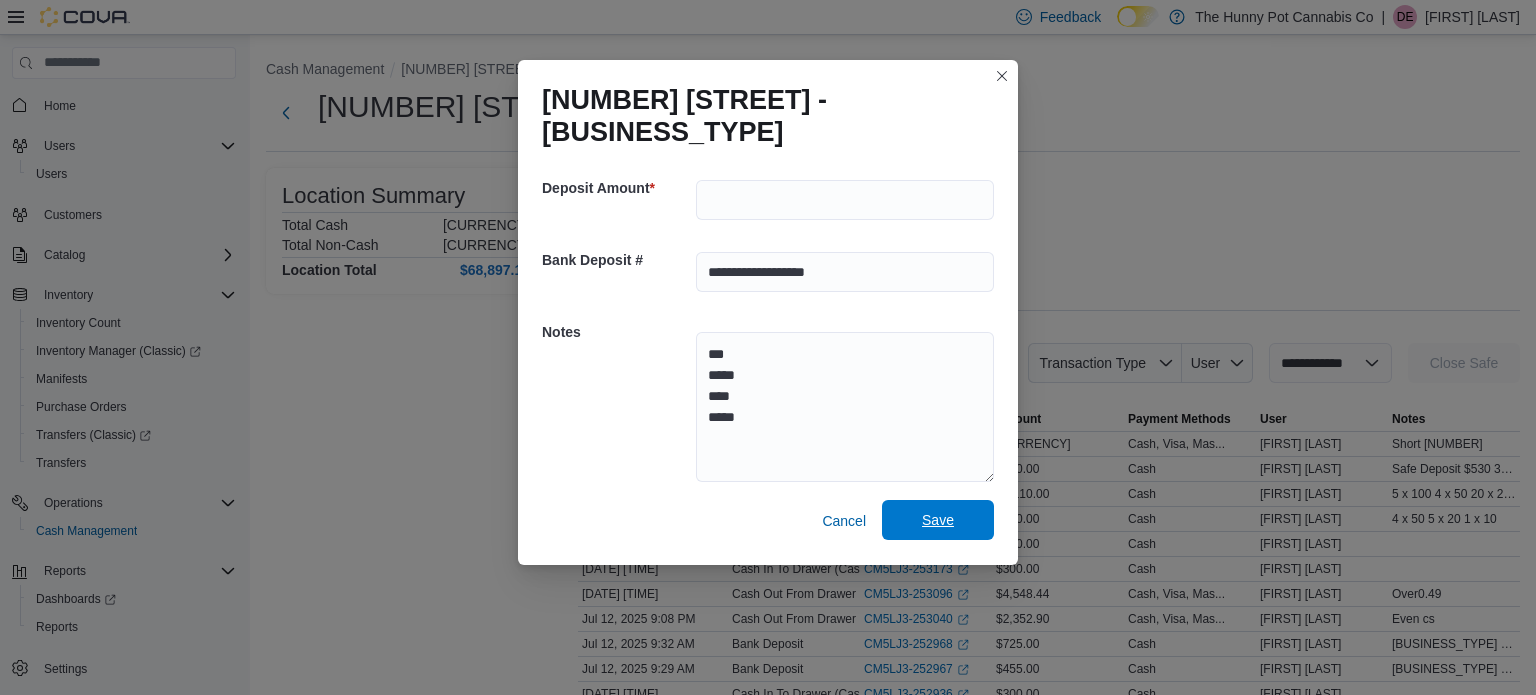 click on "Save" at bounding box center [938, 520] 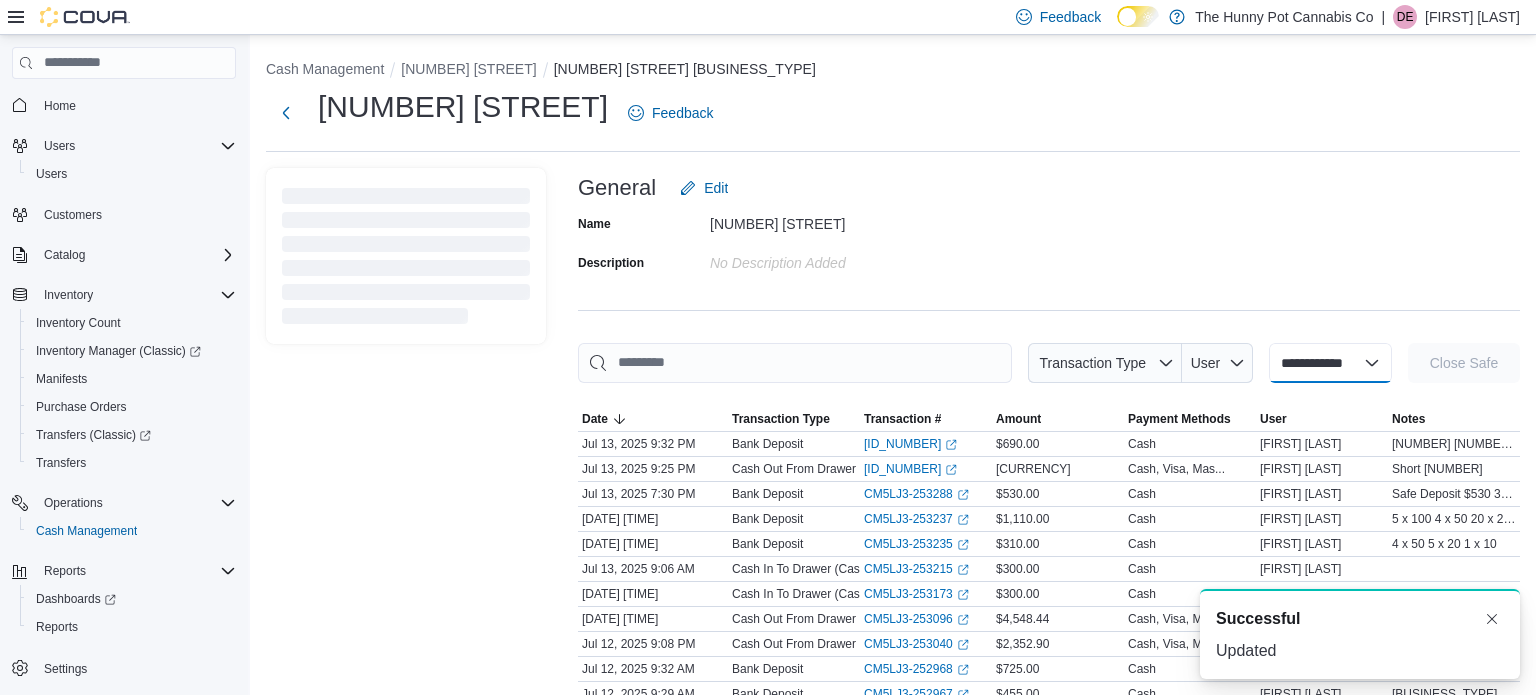 select 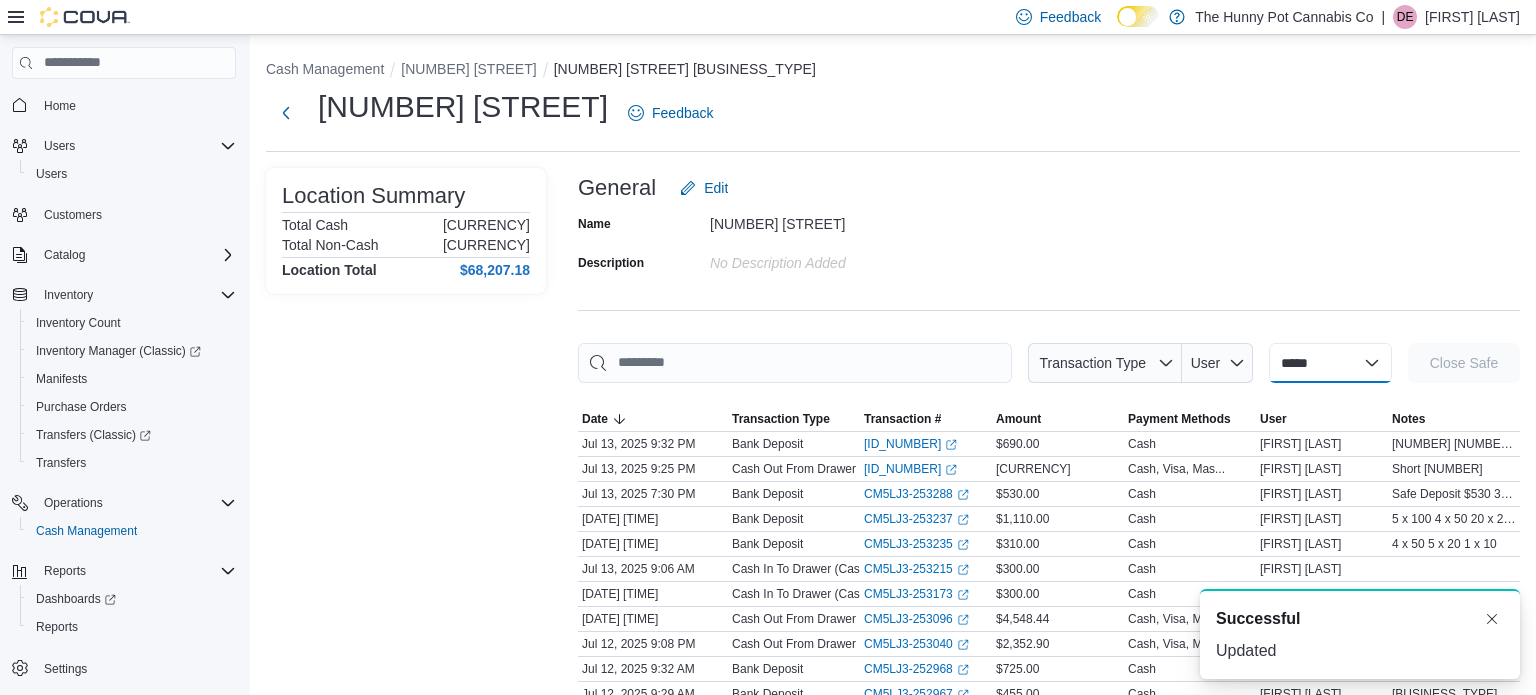 scroll, scrollTop: 0, scrollLeft: 0, axis: both 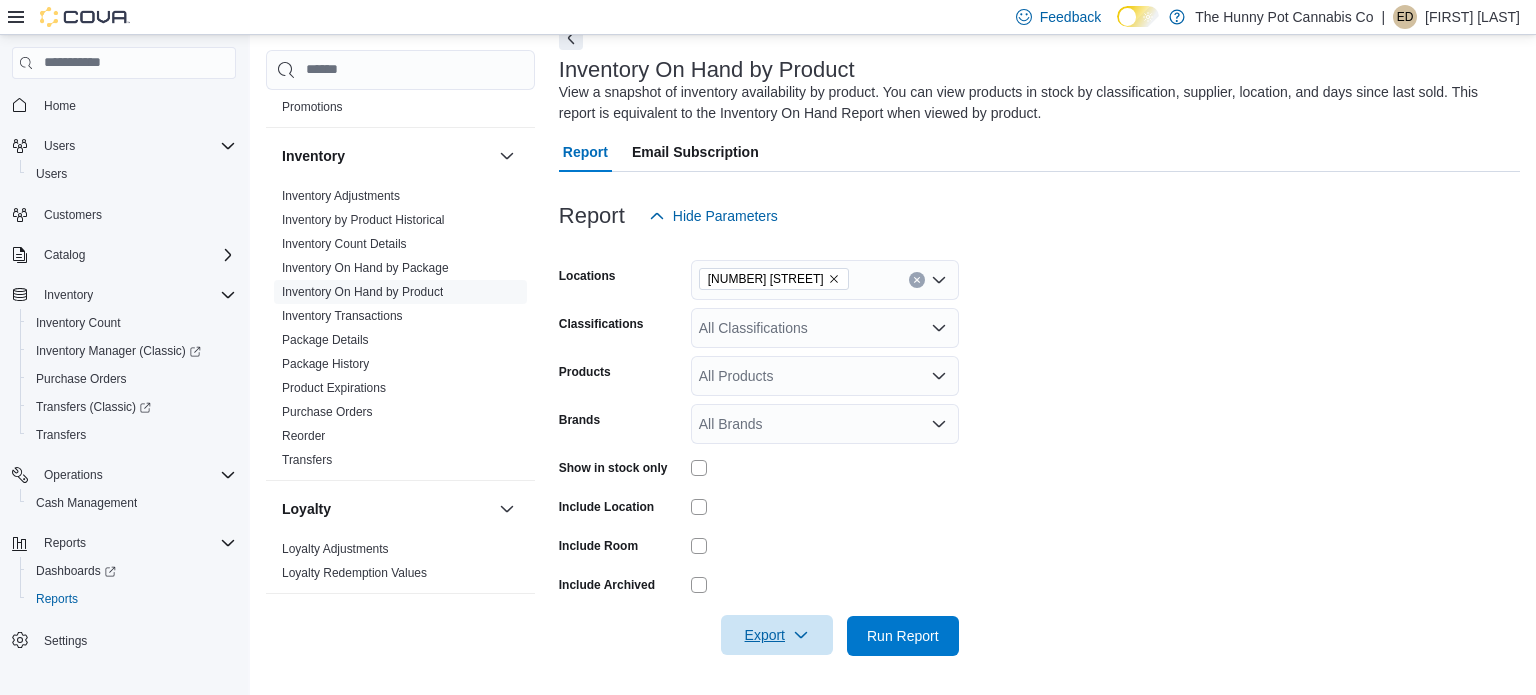 click on "Export" at bounding box center [777, 635] 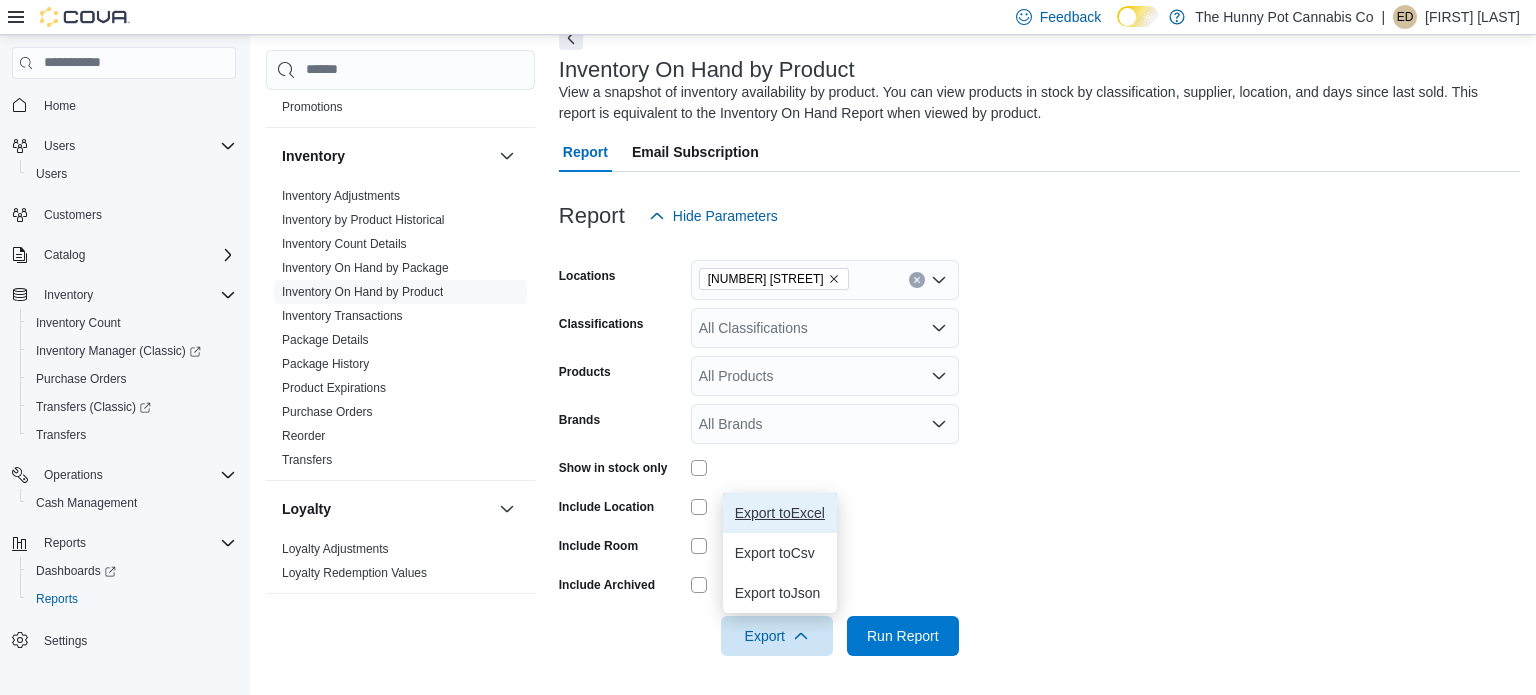 click on "Export to  Excel" at bounding box center (780, 513) 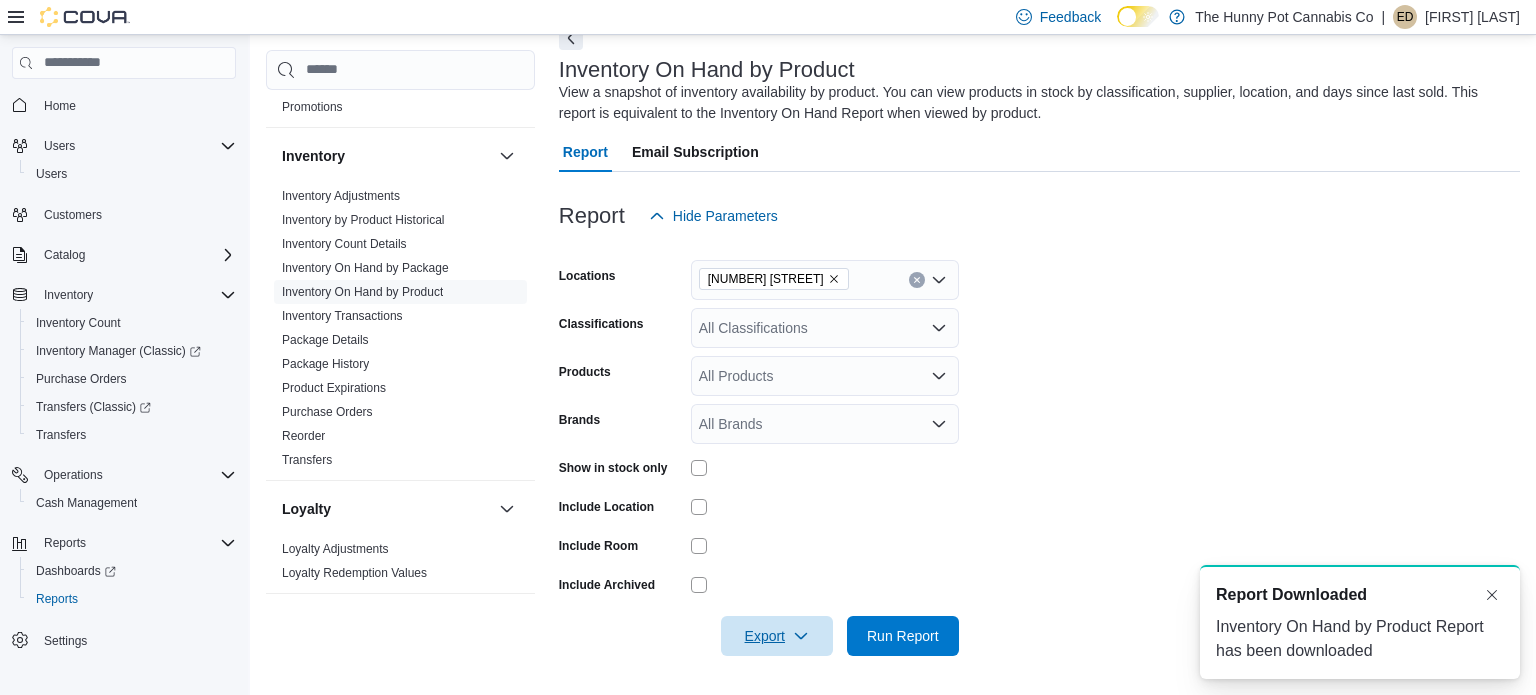scroll, scrollTop: 0, scrollLeft: 0, axis: both 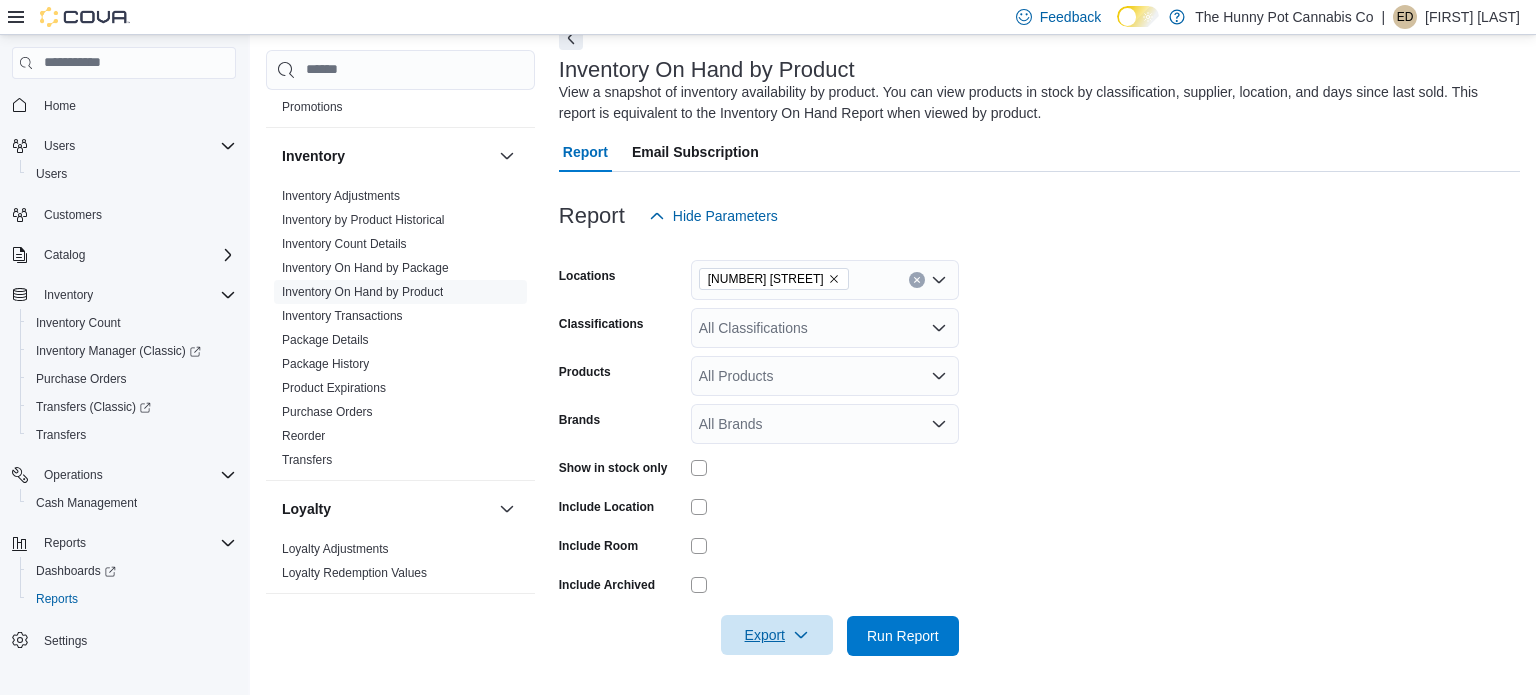 click on "Export" at bounding box center (777, 635) 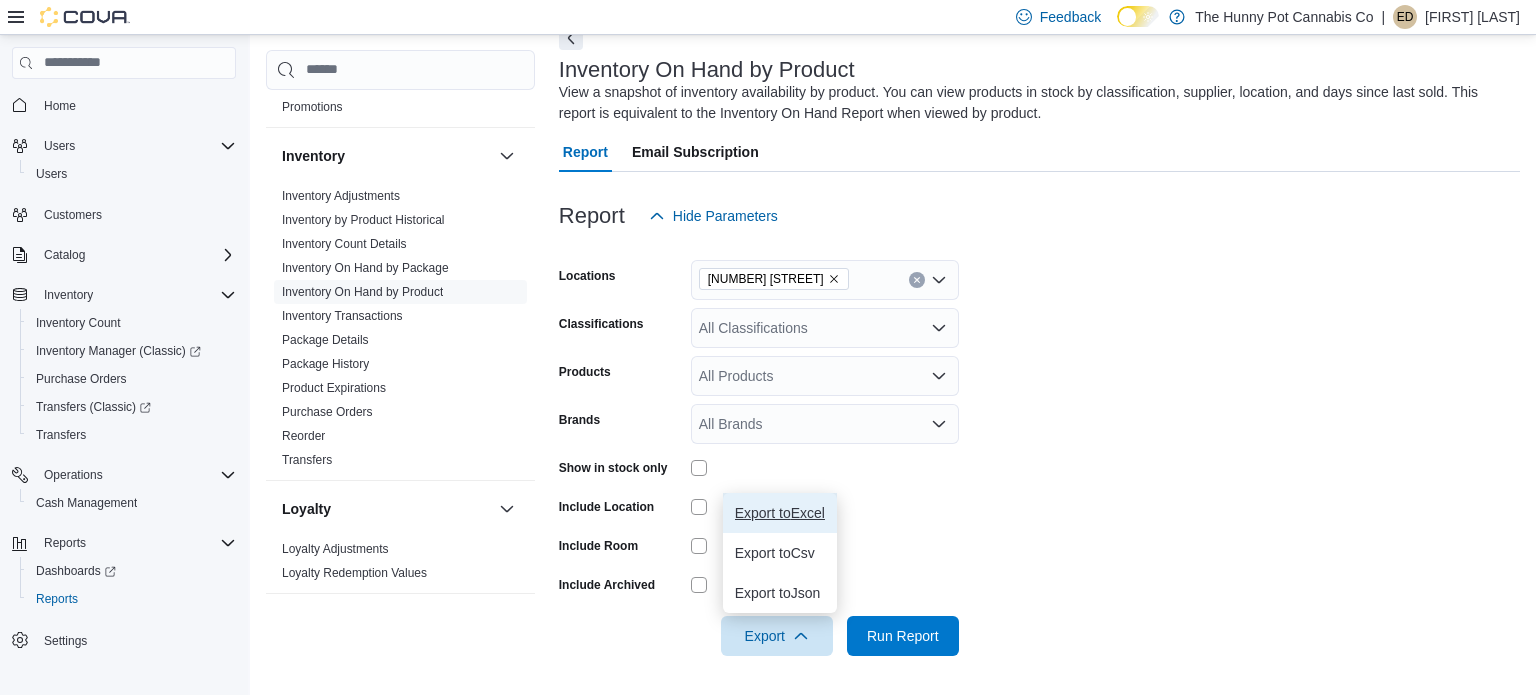 click on "Export to  Excel" at bounding box center [780, 513] 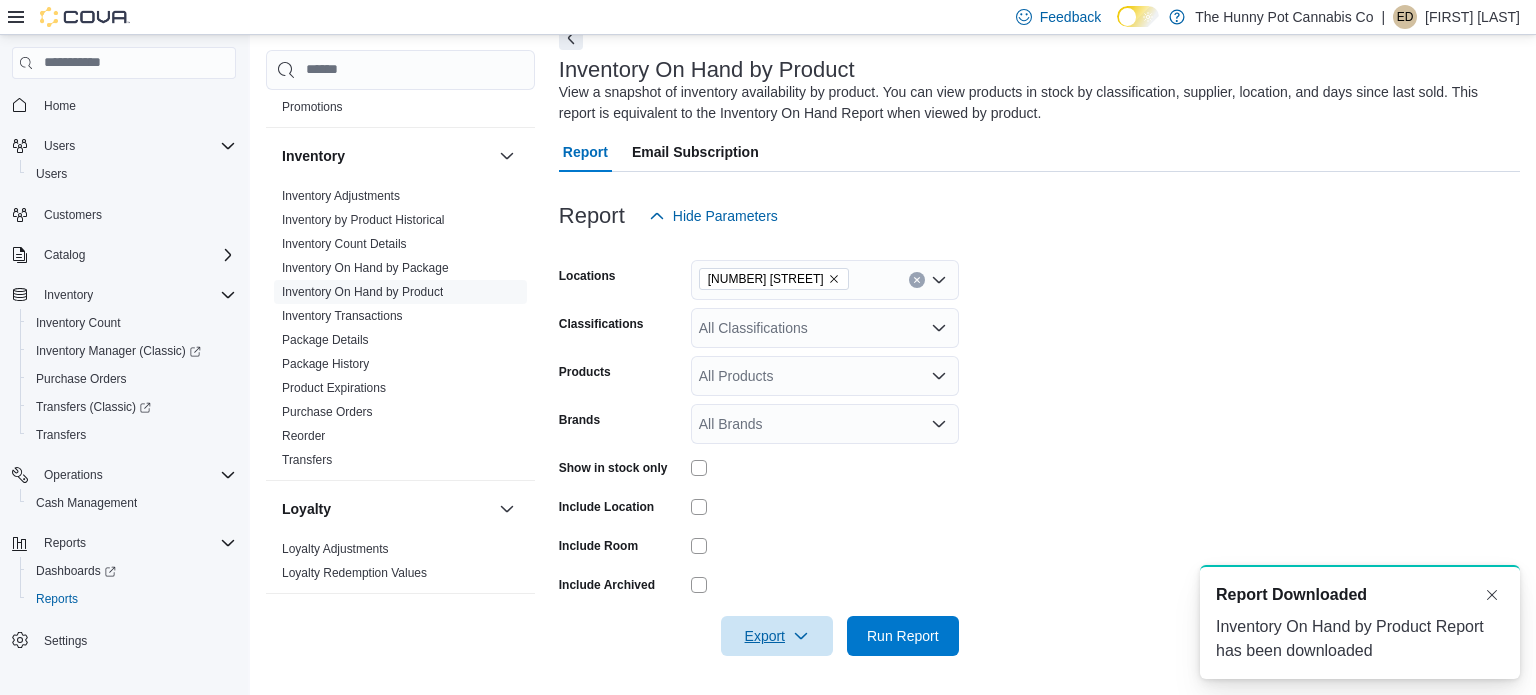 scroll, scrollTop: 0, scrollLeft: 0, axis: both 